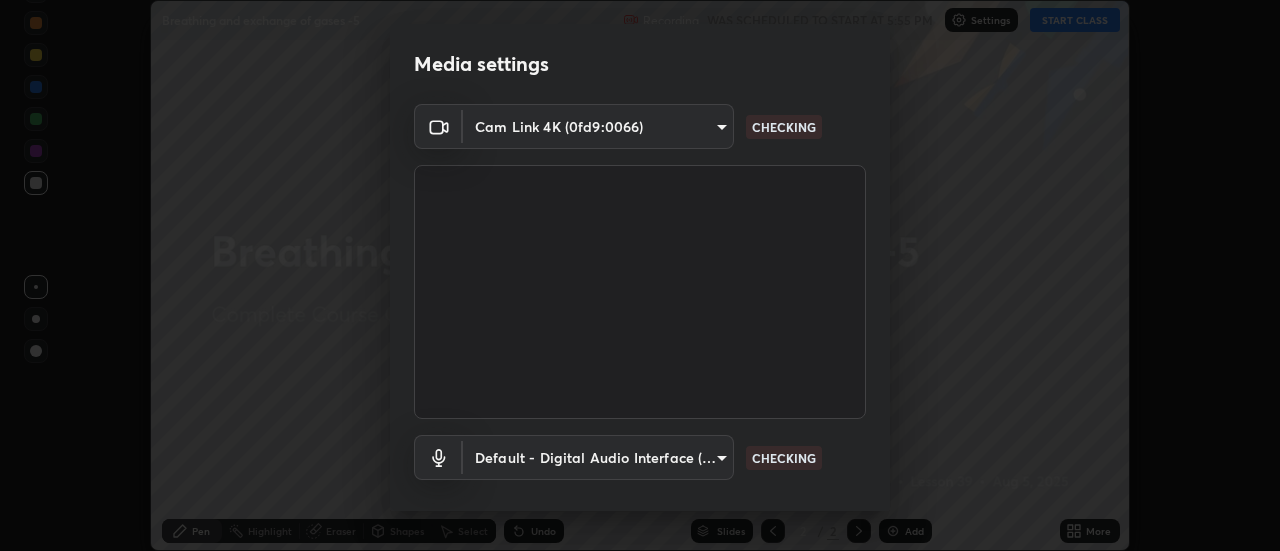 scroll, scrollTop: 0, scrollLeft: 0, axis: both 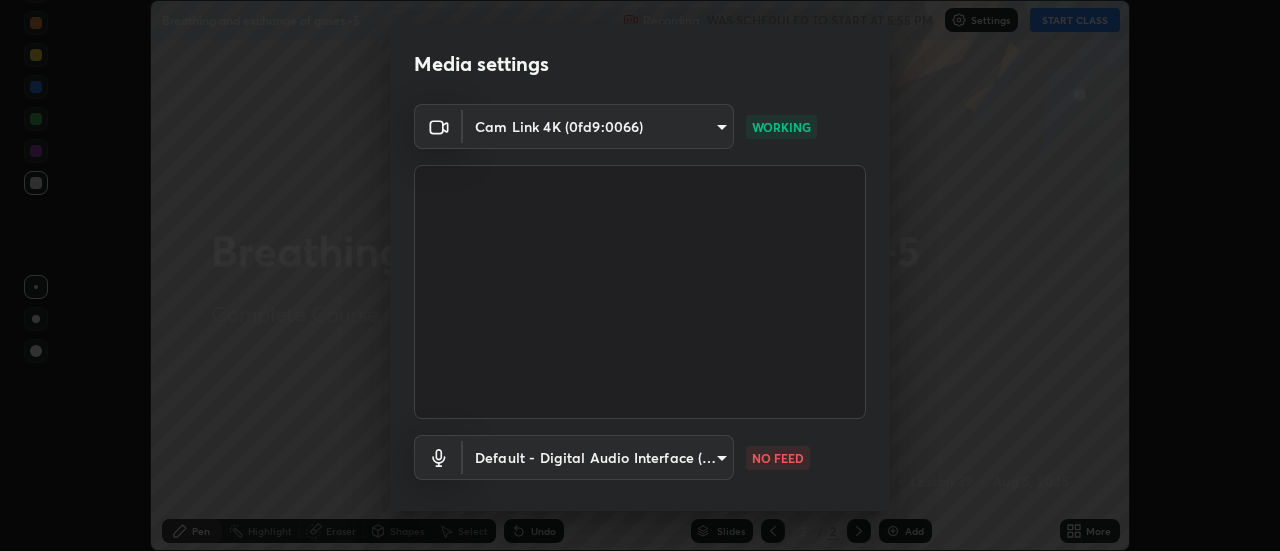 click on "Erase all Breathing and exchange of gases -5 Recording WAS SCHEDULED TO START AT  5:55 PM Settings START CLASS Setting up your live class Breathing and exchange of gases -5 • L39 of Complete Course On Biology for NEET Growth 3 [YEAR] [FIRST] [LAST] Pen Highlight Eraser Shapes Select Undo Slides 2 / 2 Add More No doubts shared Encourage your learners to ask a doubt for better clarity Report an issue Reason for reporting Buffering Chat not working Audio - Video sync issue Educator video quality low ​ Attach an image Report Media settings Cam Link 4K (0fd9:0066) cf8053163bb2f7d6ecf3d6bd7b4235d237b850a42bc303a0614f26eb784a67d0 WORKING Default - Digital Audio Interface (3- Cam Link 4K) default NO FEED 1 / 5 Next" at bounding box center (640, 275) 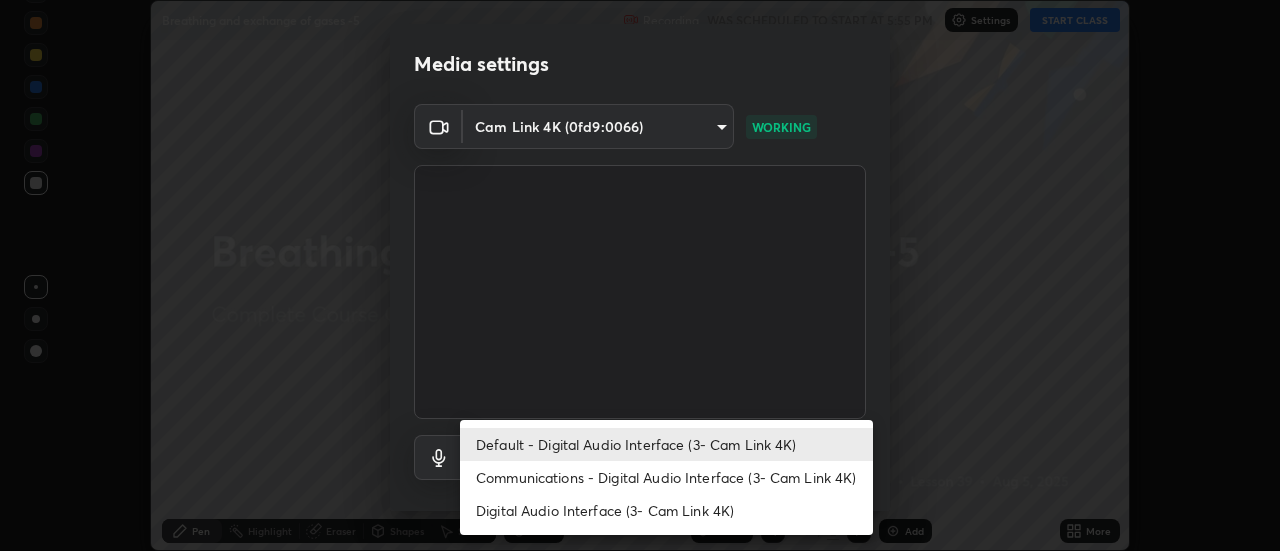 click on "Communications - Digital Audio Interface (3- Cam Link 4K)" at bounding box center [666, 477] 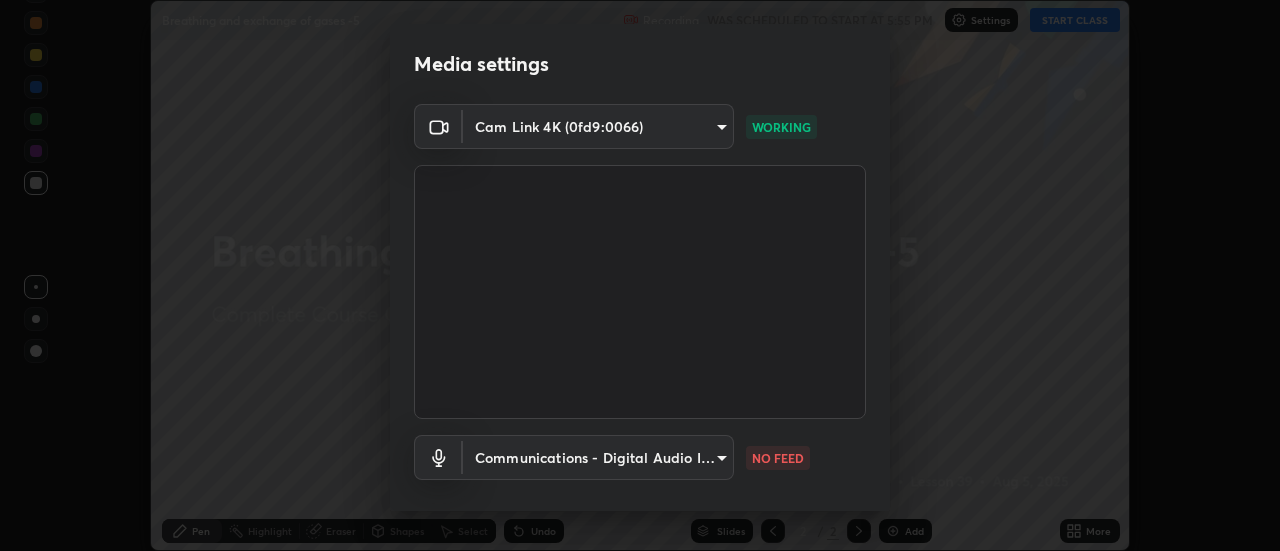 type on "communications" 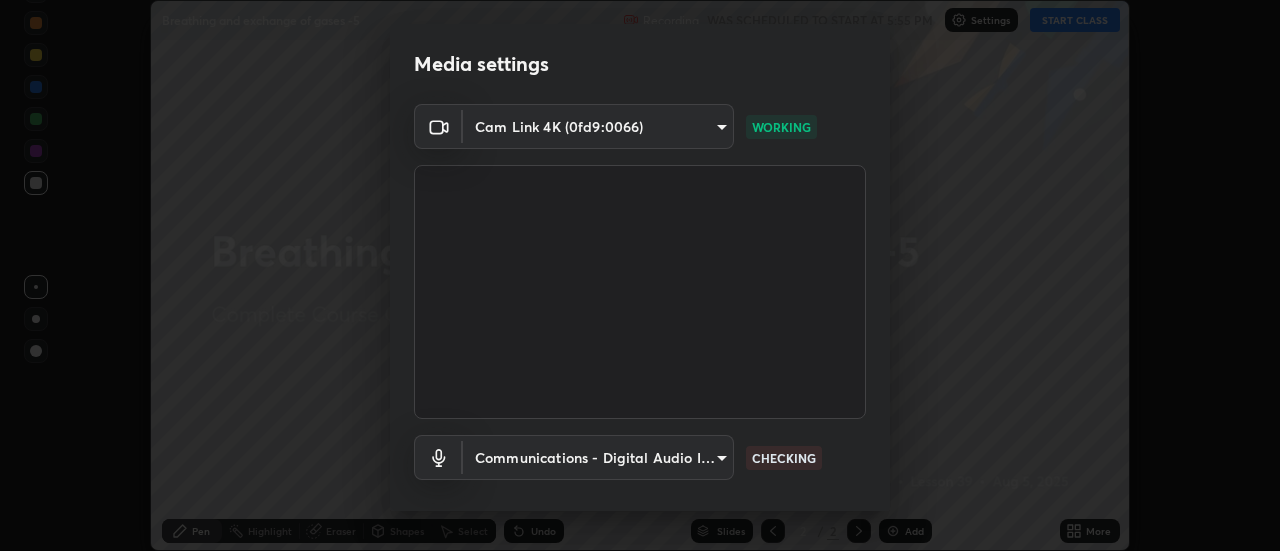 scroll, scrollTop: 105, scrollLeft: 0, axis: vertical 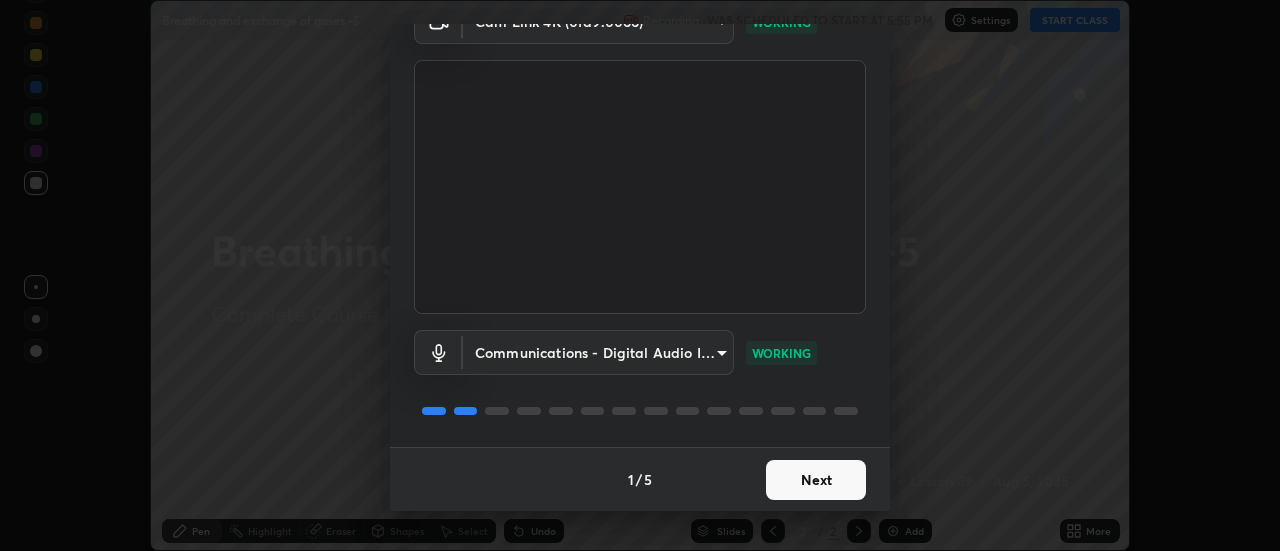 click on "Next" at bounding box center [816, 480] 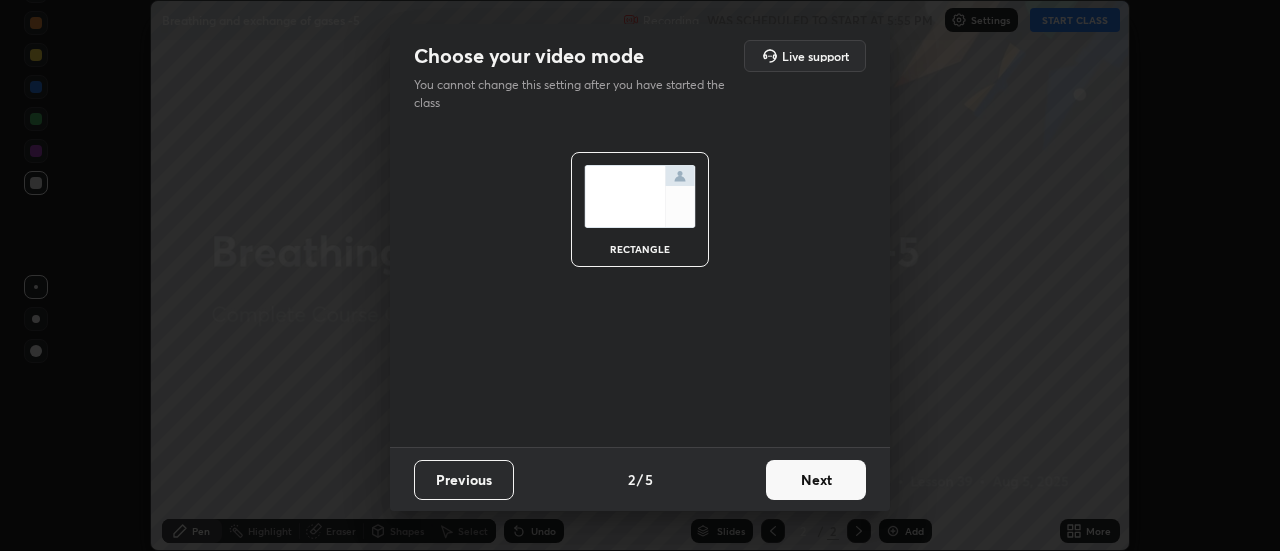 scroll, scrollTop: 0, scrollLeft: 0, axis: both 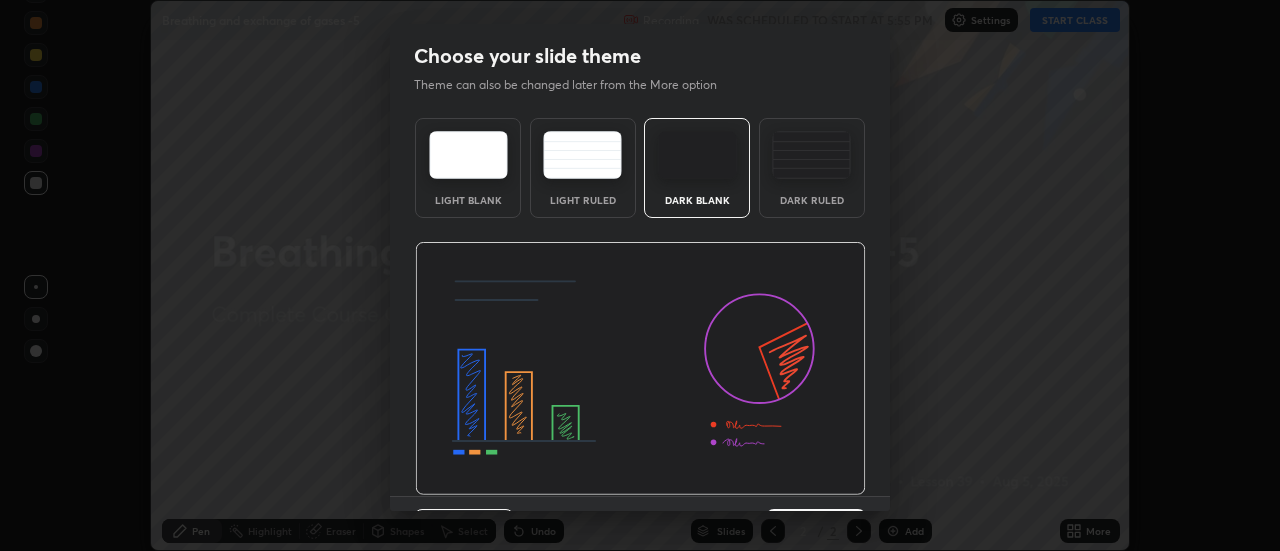 click at bounding box center [640, 369] 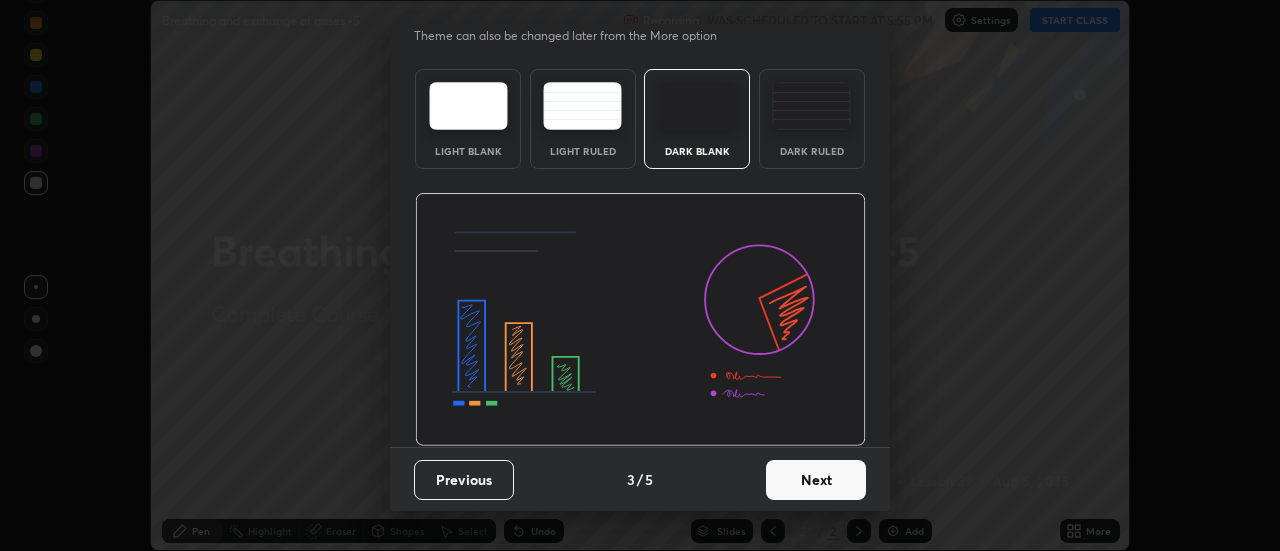 click on "Next" at bounding box center (816, 480) 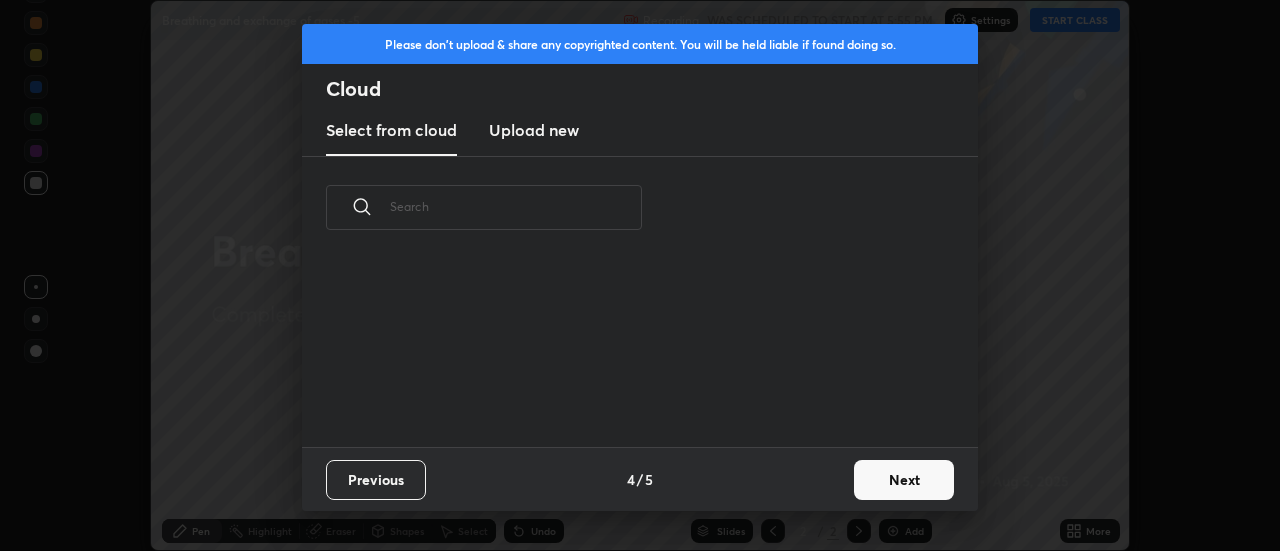 click on "Next" at bounding box center (904, 480) 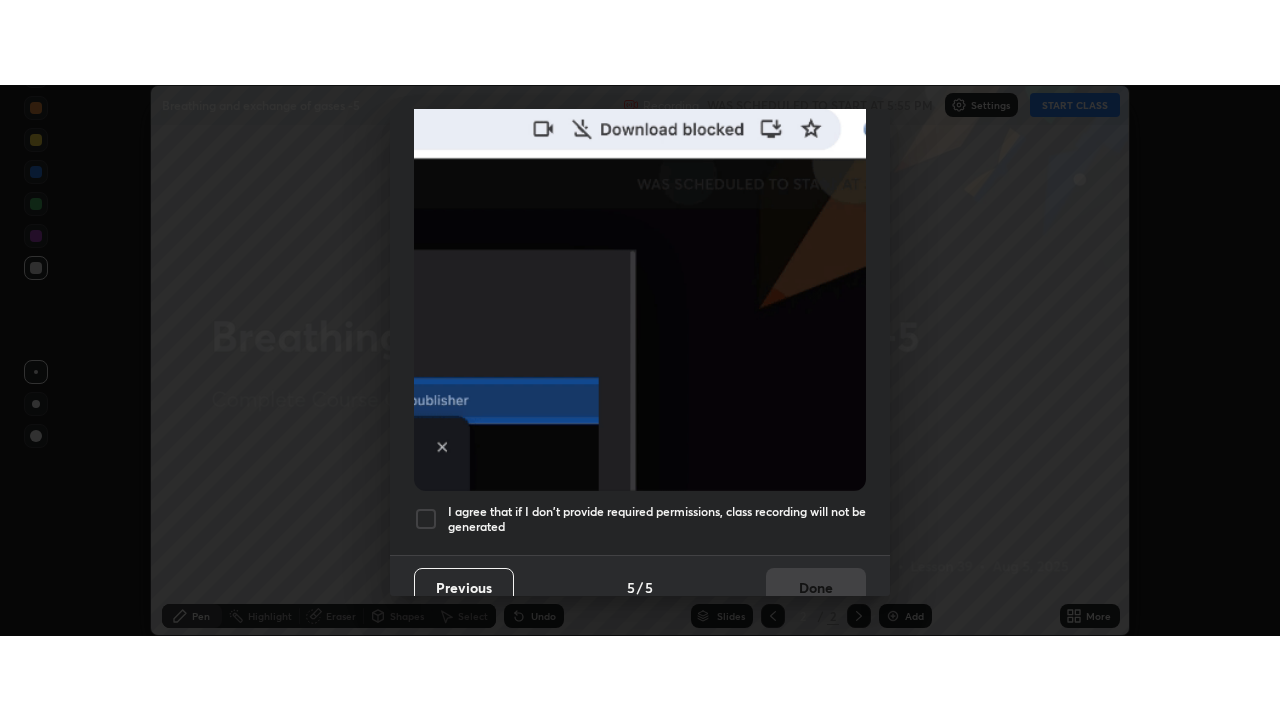scroll, scrollTop: 513, scrollLeft: 0, axis: vertical 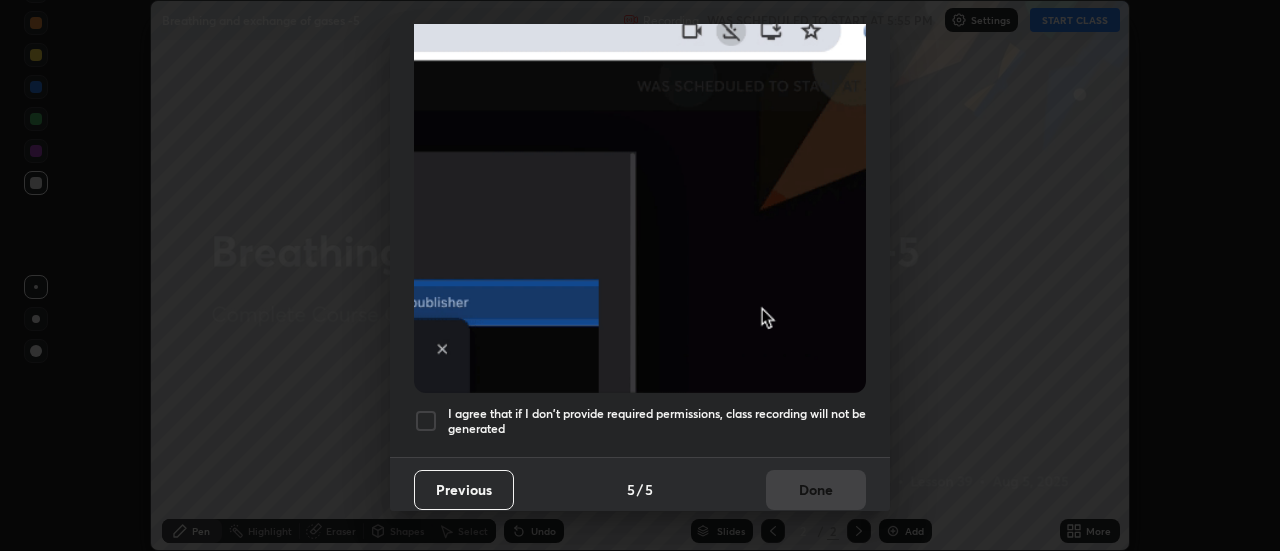 click at bounding box center (426, 421) 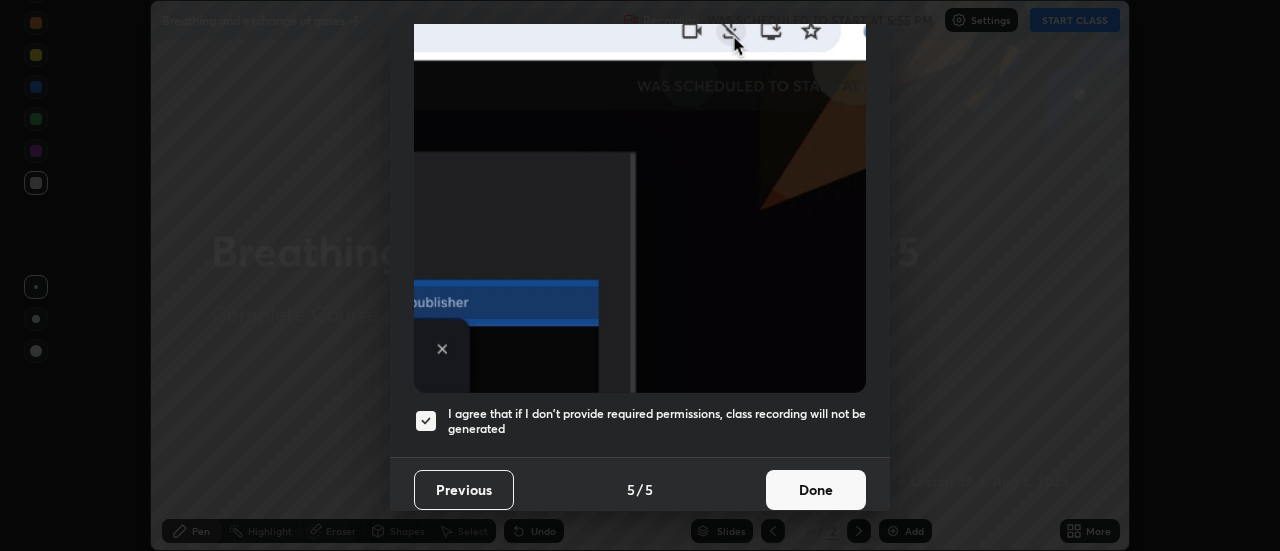 click on "Done" at bounding box center [816, 490] 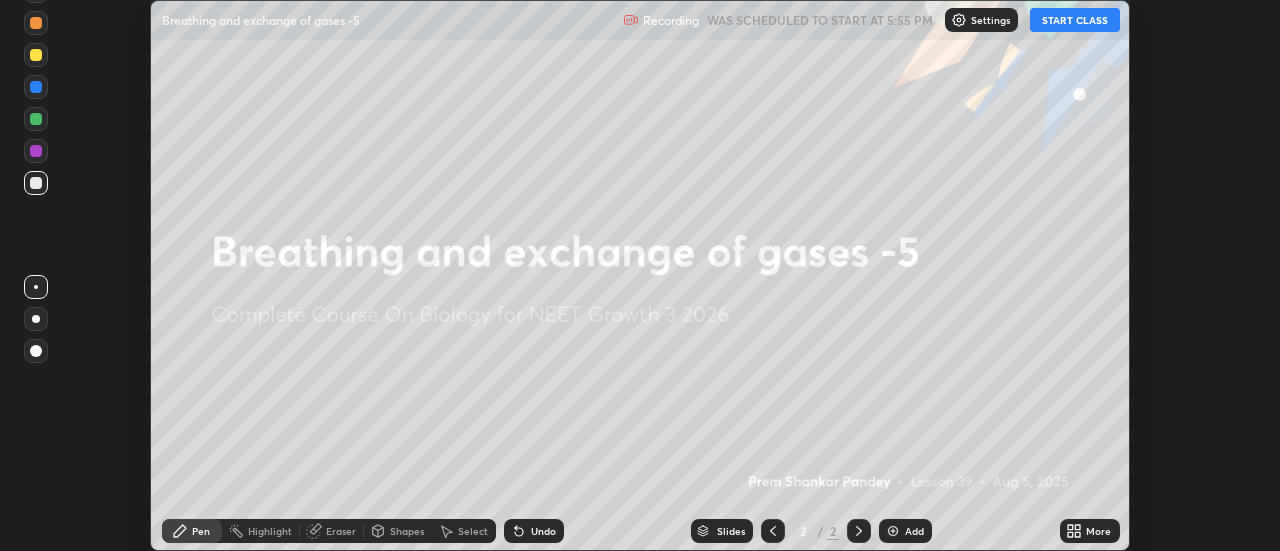 click on "START CLASS" at bounding box center [1075, 20] 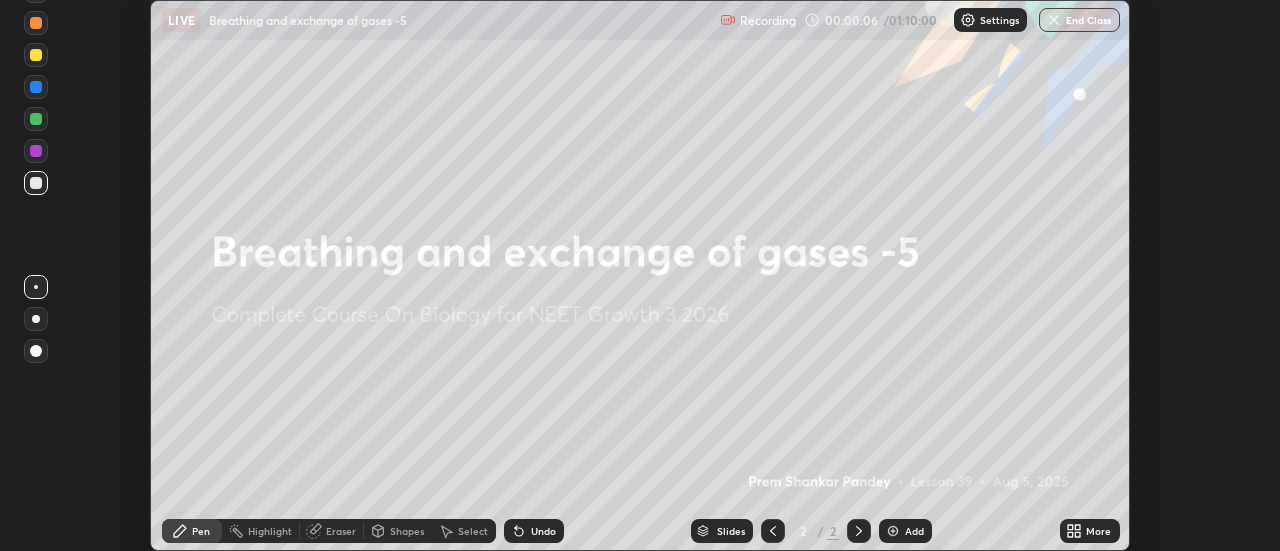 click 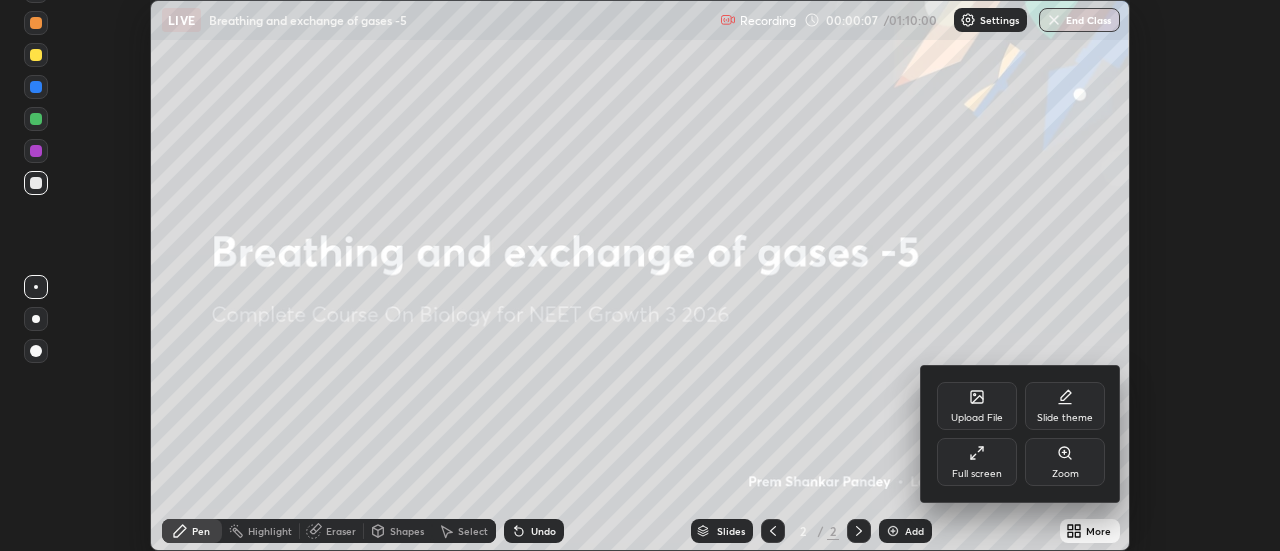 click on "Full screen" at bounding box center (977, 462) 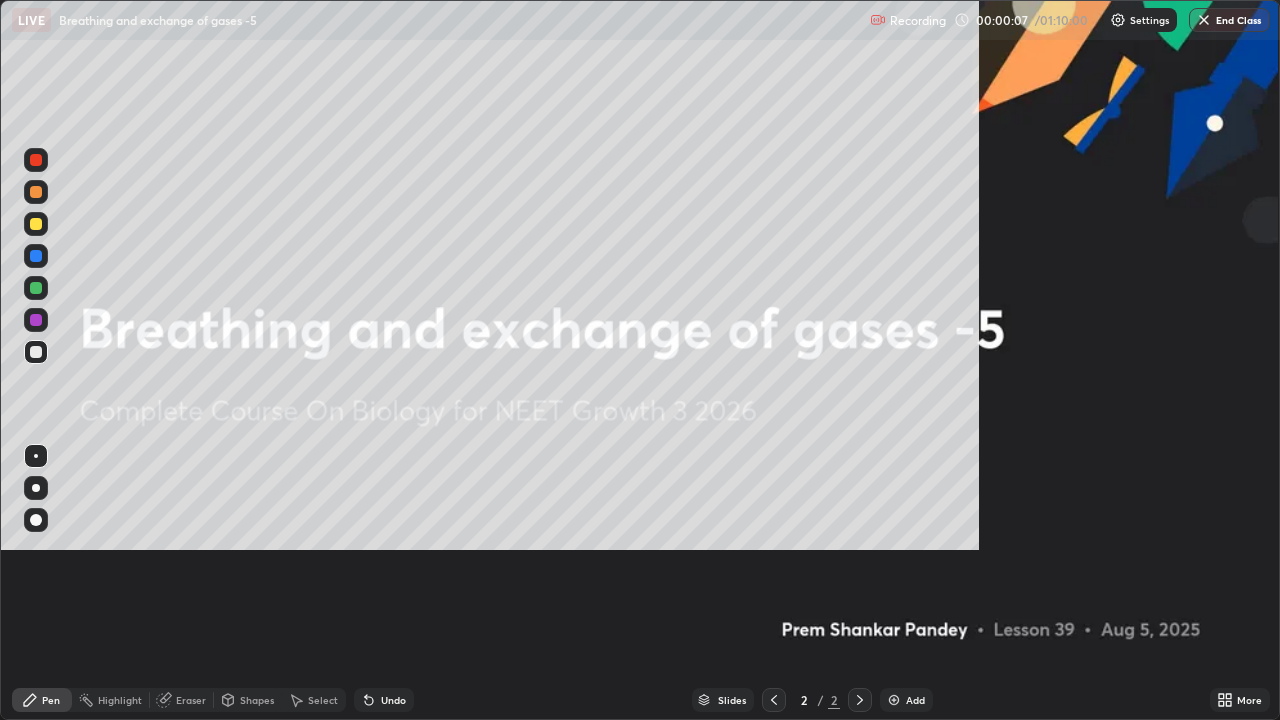 scroll, scrollTop: 99280, scrollLeft: 98720, axis: both 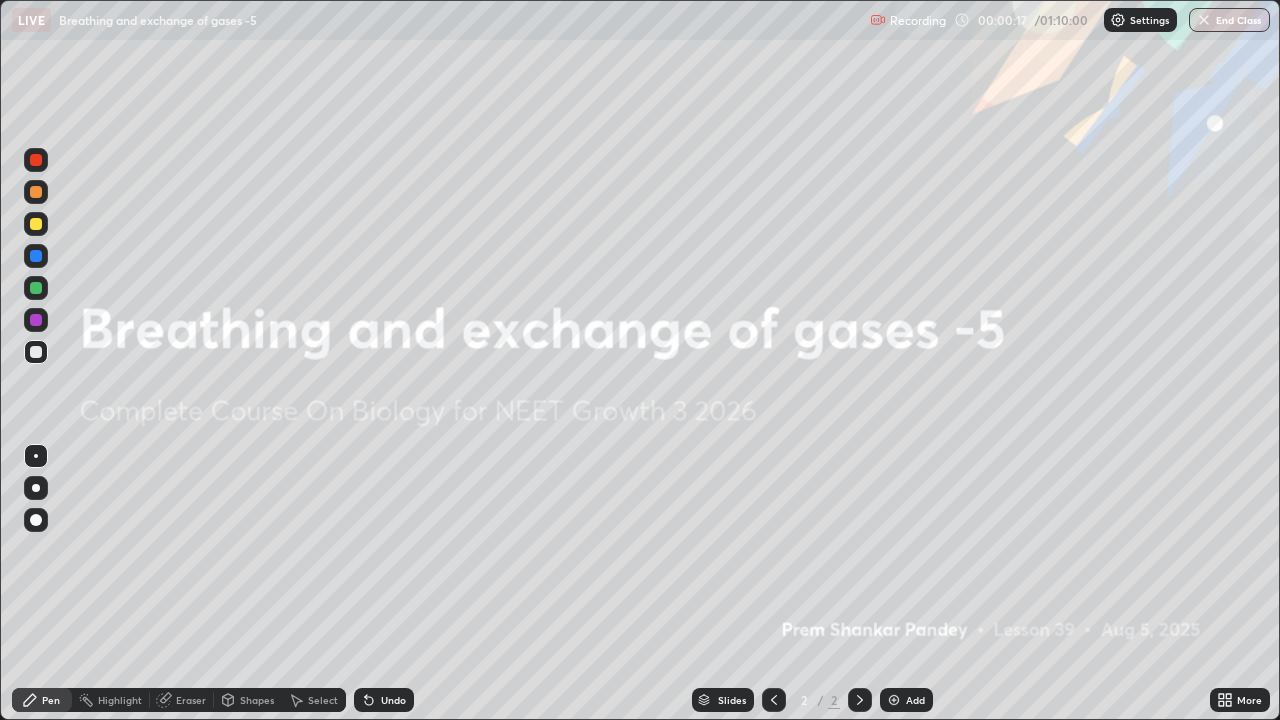 click at bounding box center (894, 700) 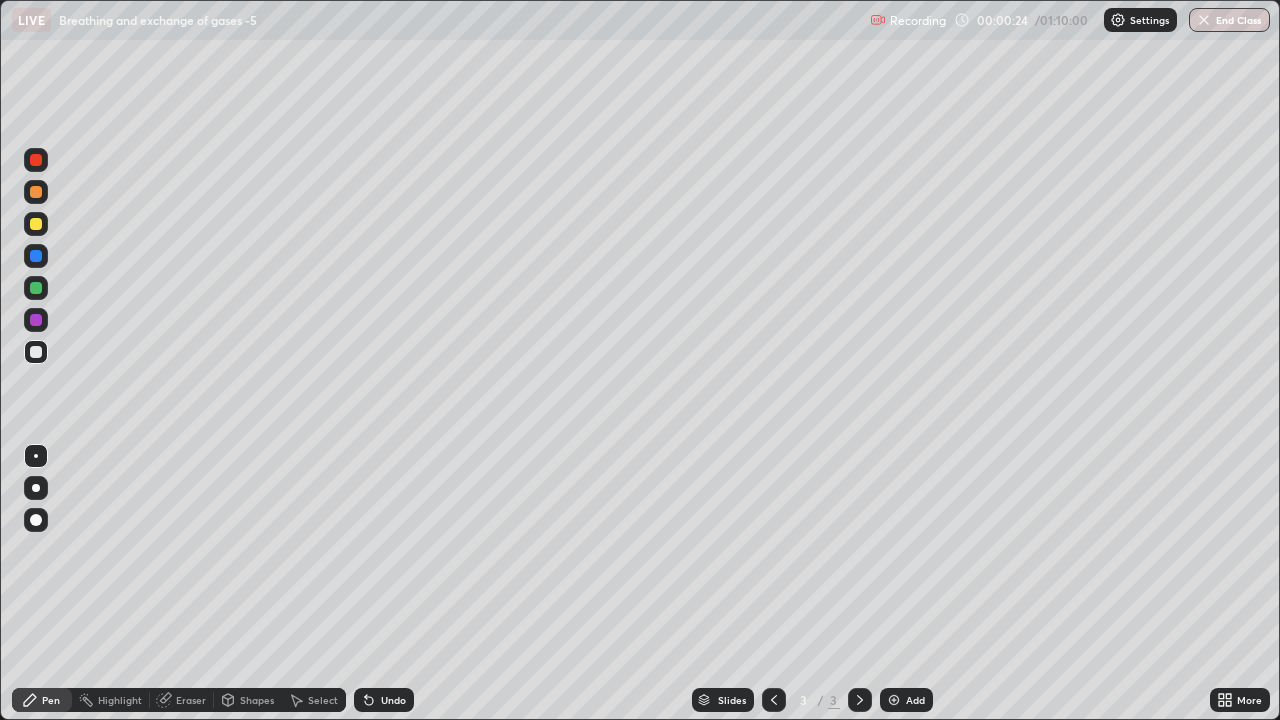 click at bounding box center [36, 160] 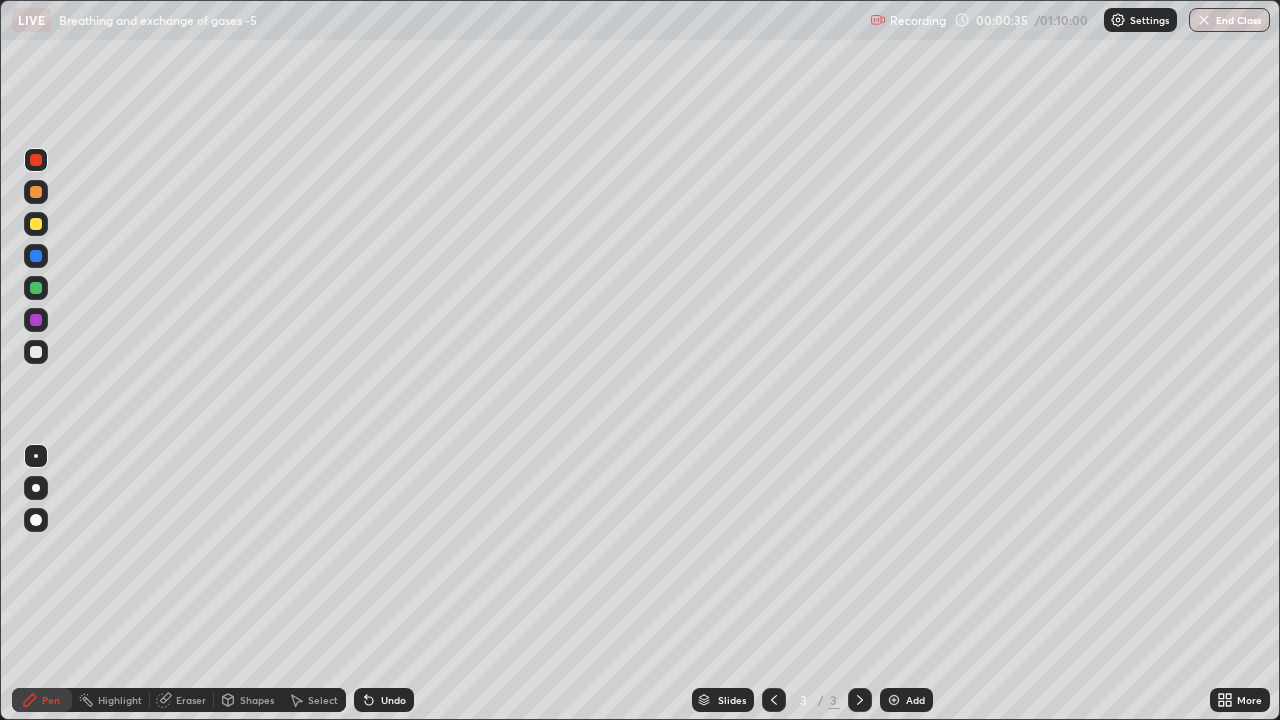 click at bounding box center [36, 488] 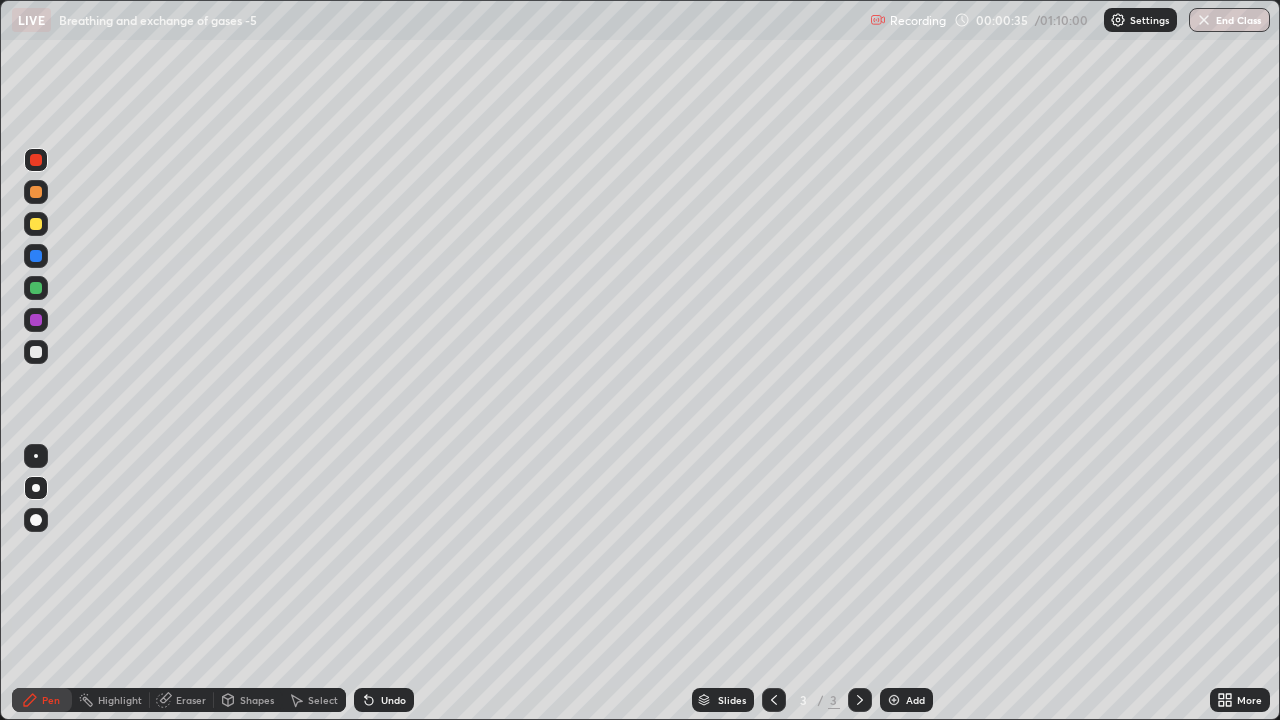 click at bounding box center [36, 488] 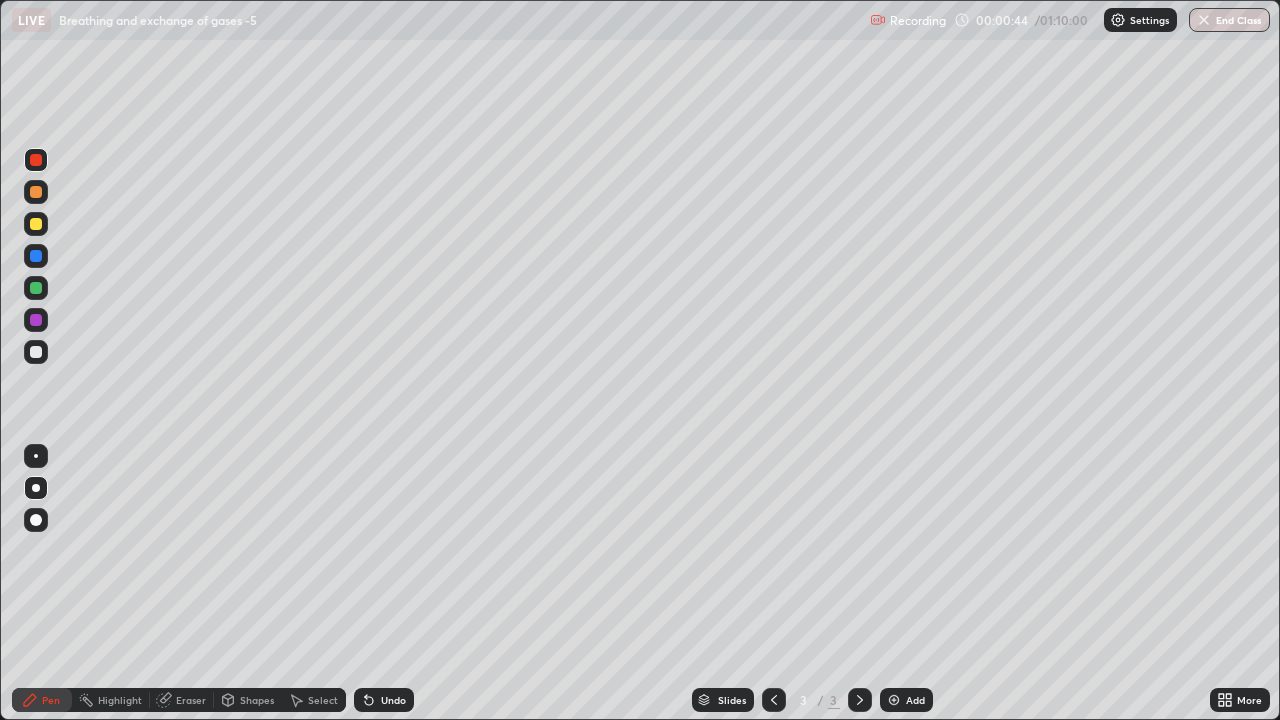 click at bounding box center (36, 352) 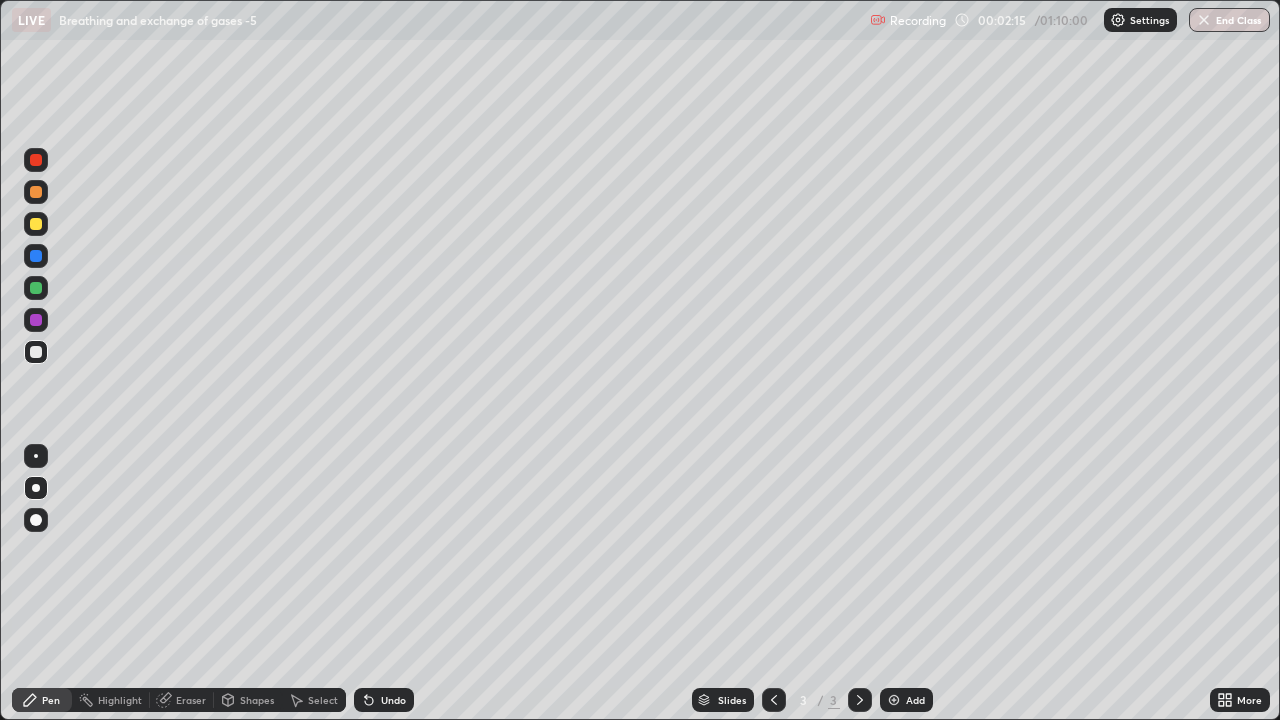 click at bounding box center [36, 224] 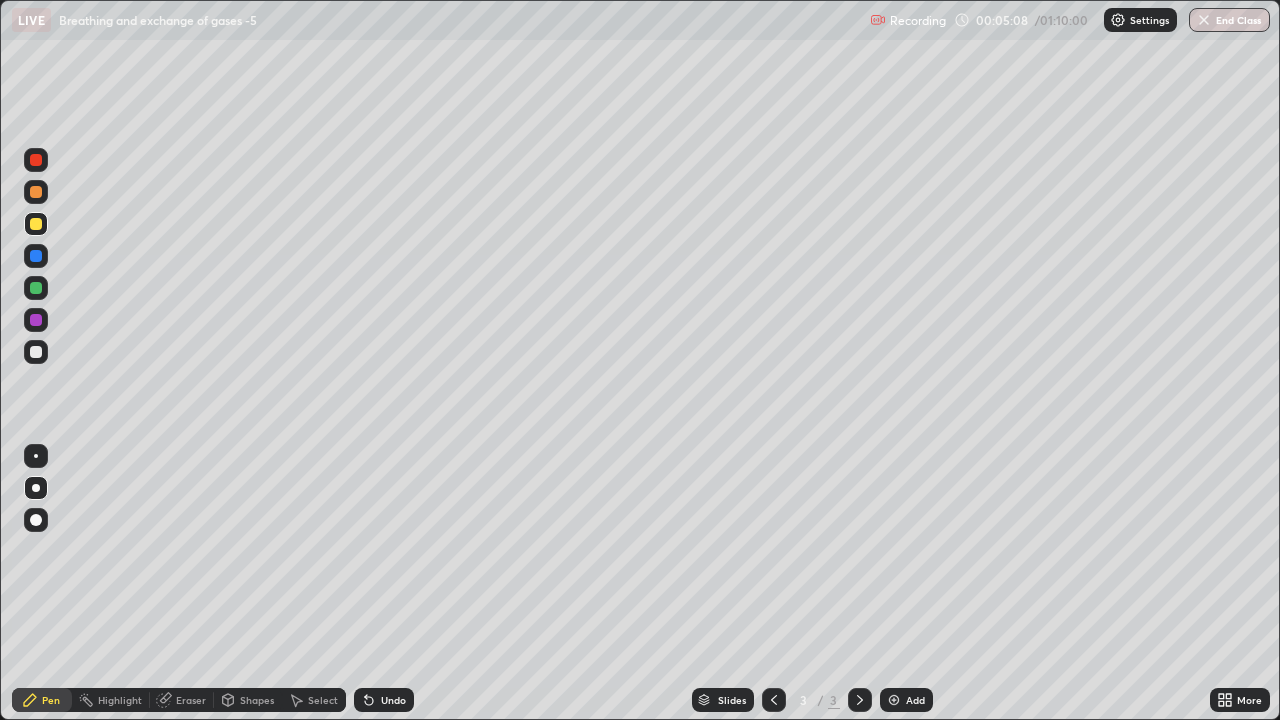 click at bounding box center (894, 700) 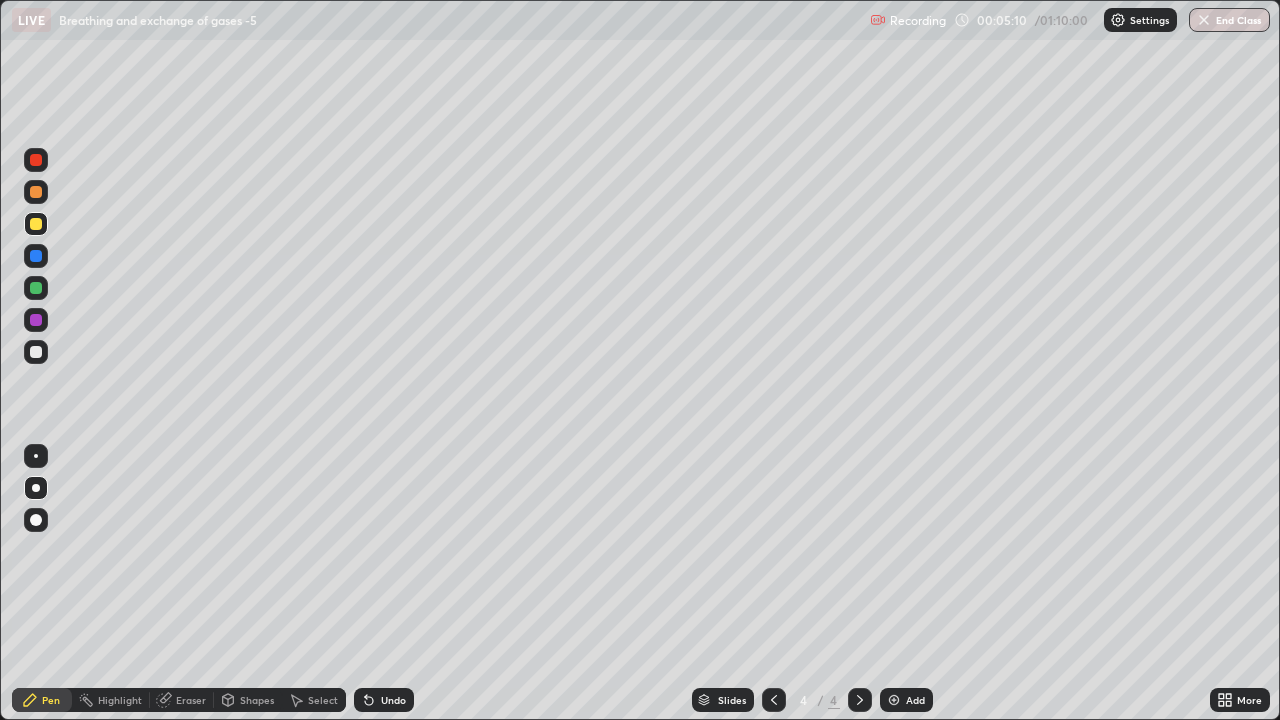 click at bounding box center [36, 352] 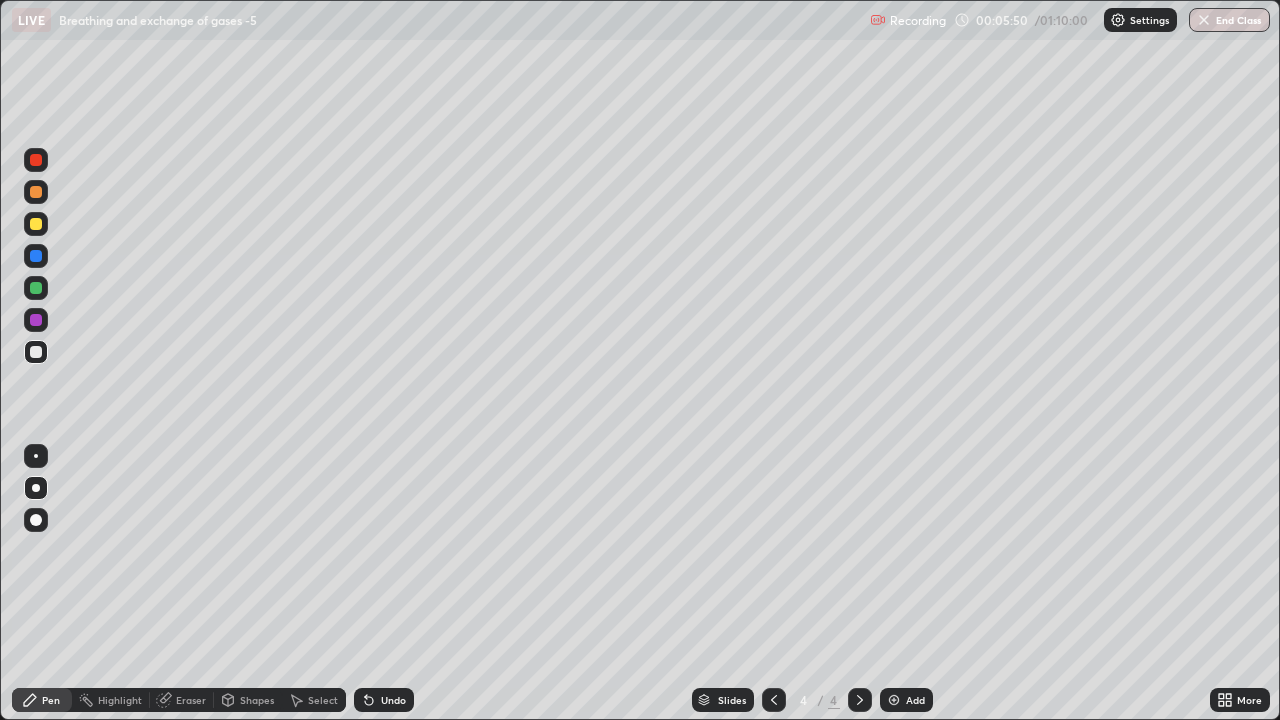 click 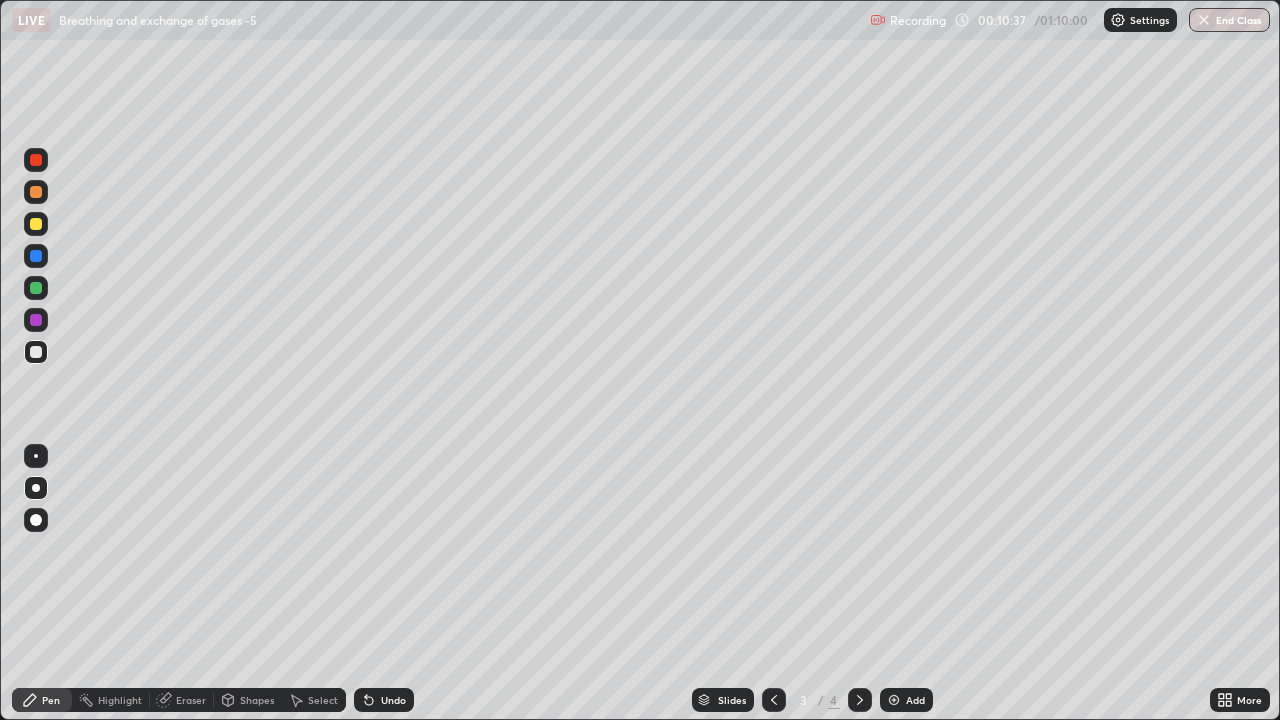 click 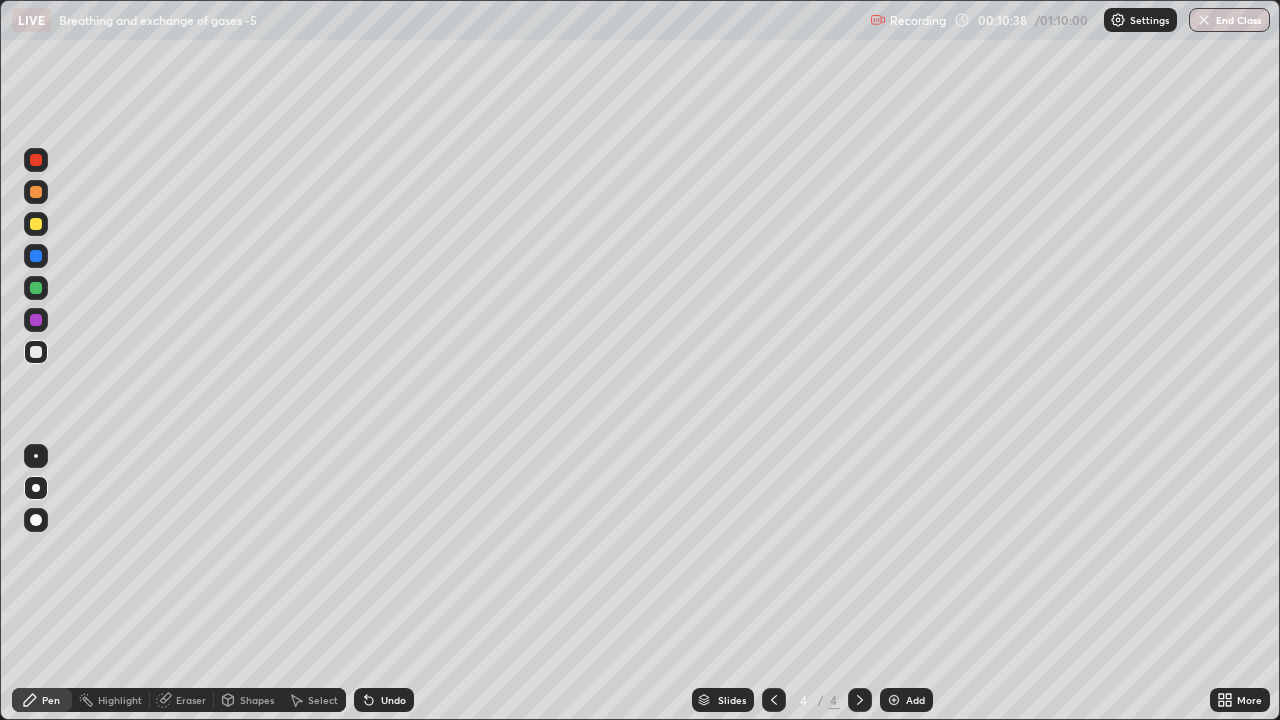 click at bounding box center [894, 700] 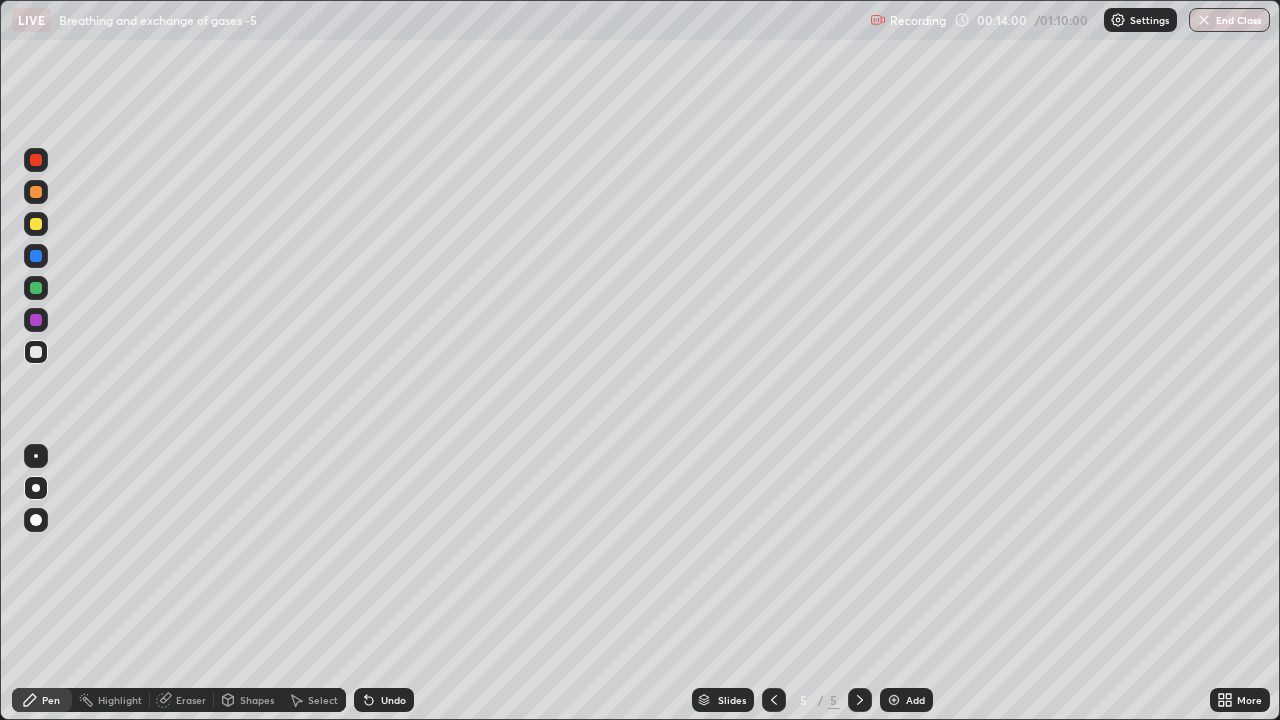 click 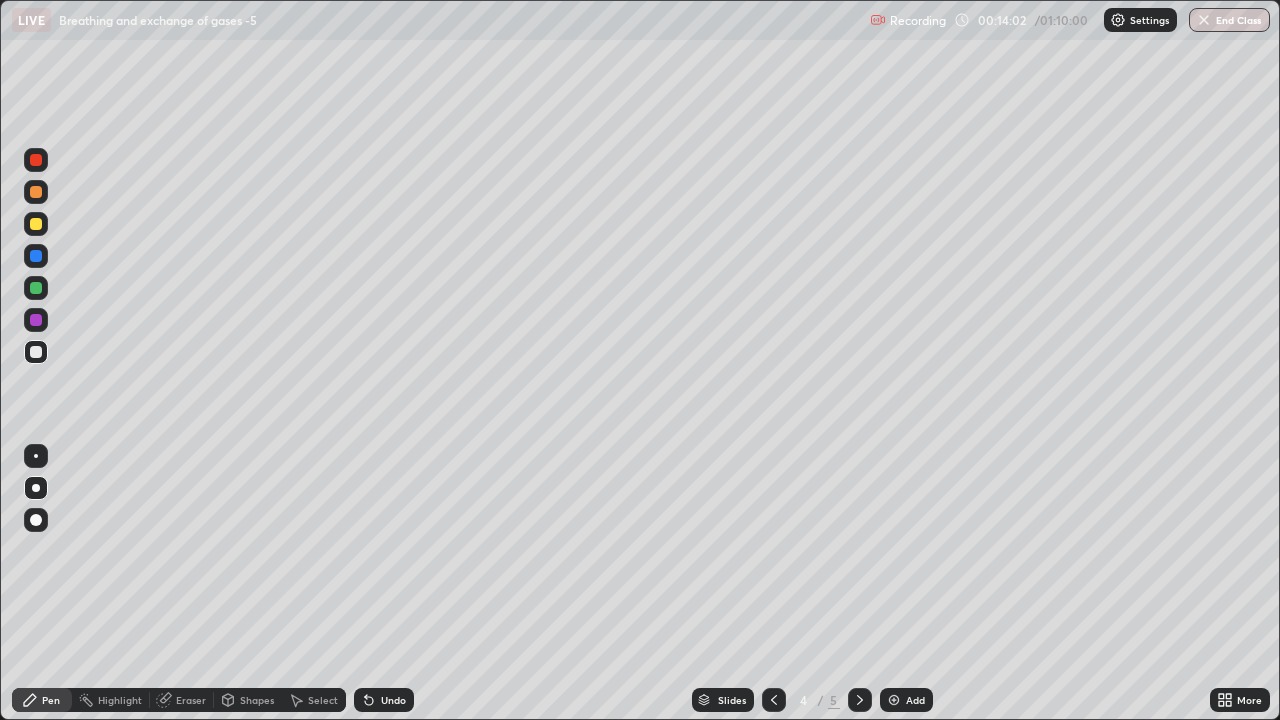 click 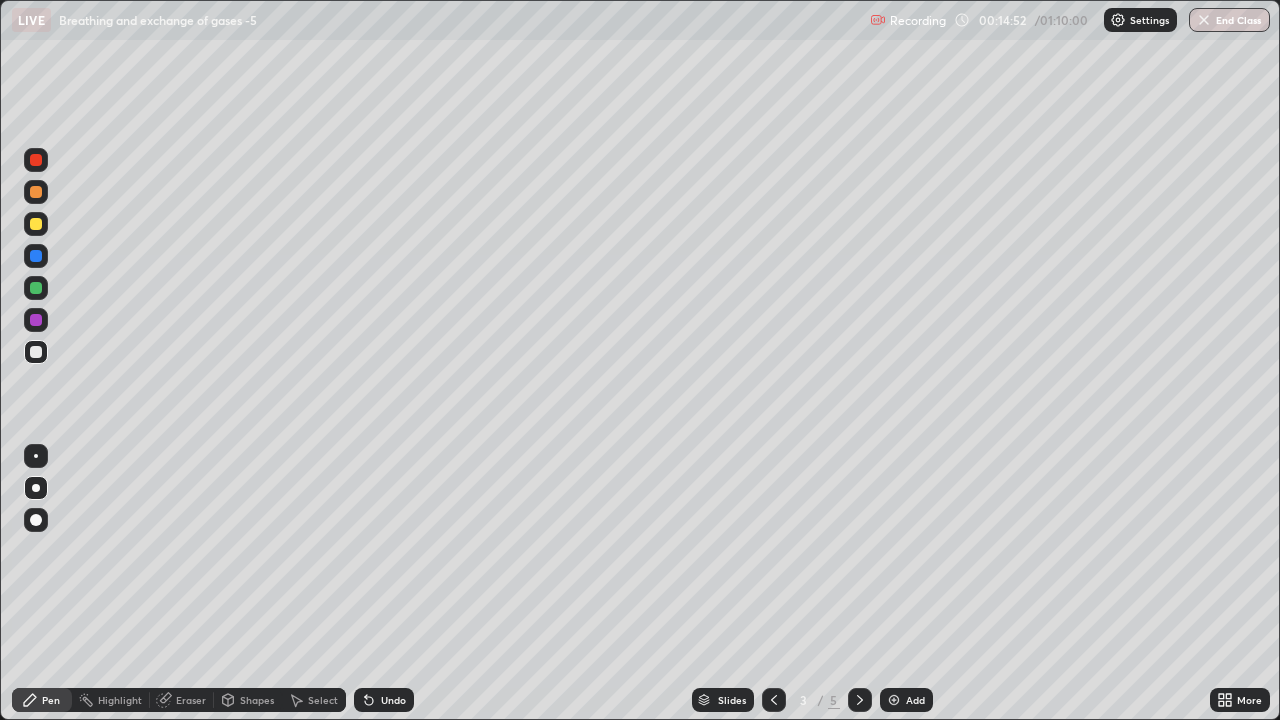click 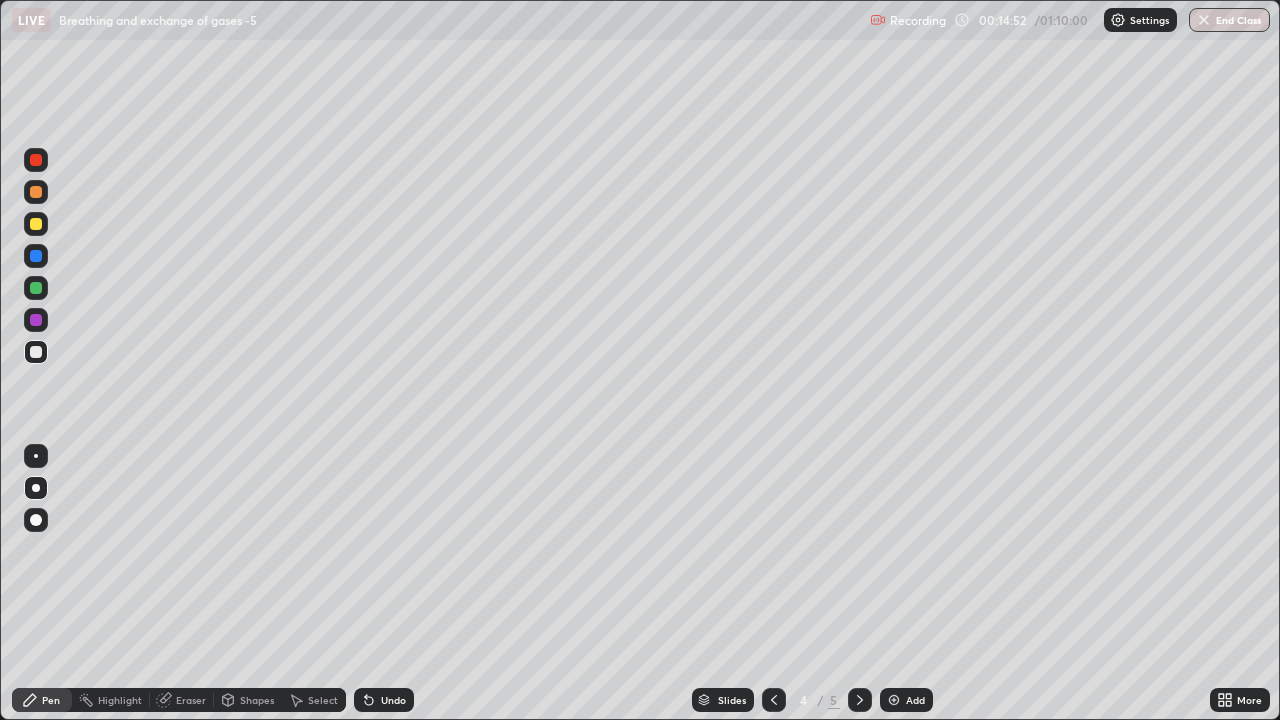 click 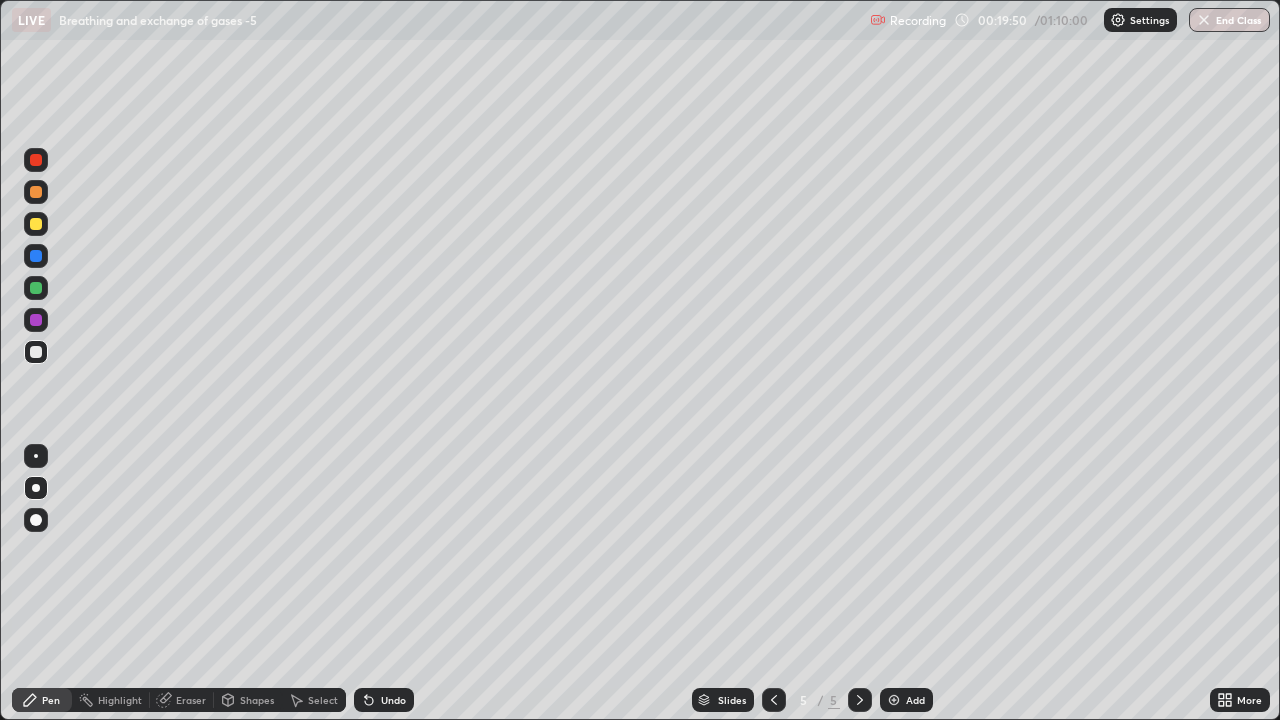 click at bounding box center (894, 700) 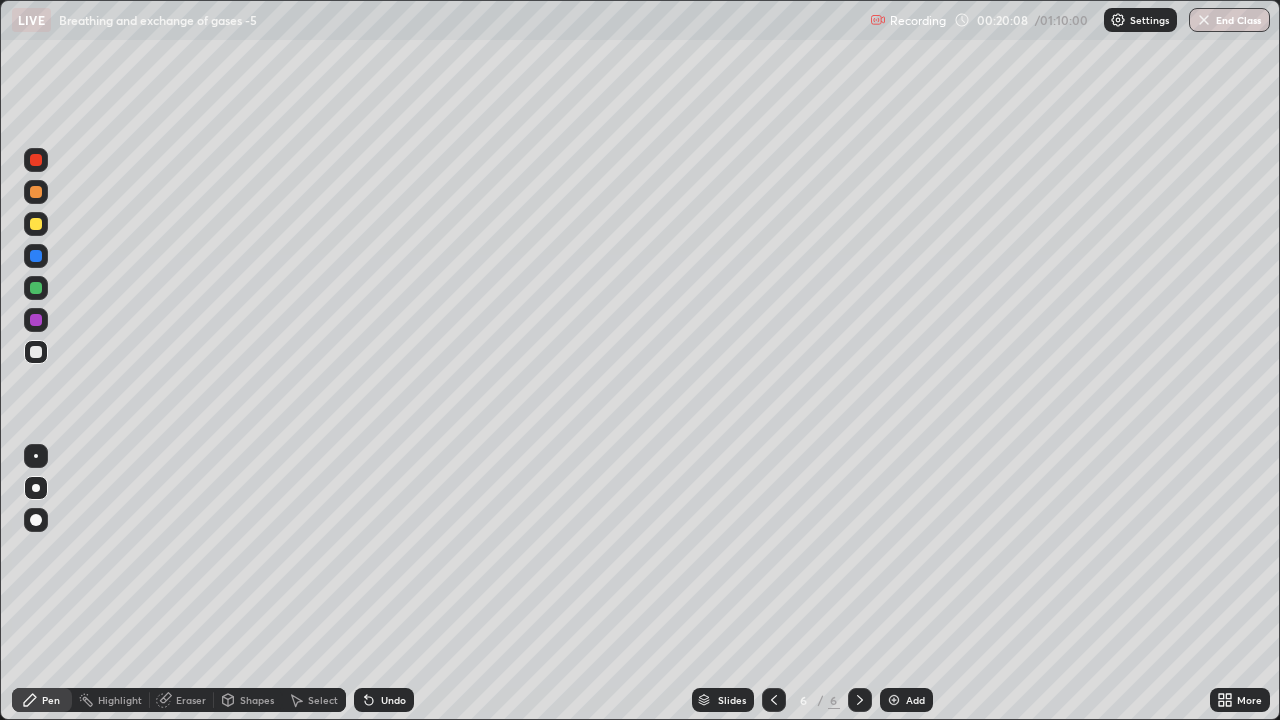 click on "Shapes" at bounding box center [248, 700] 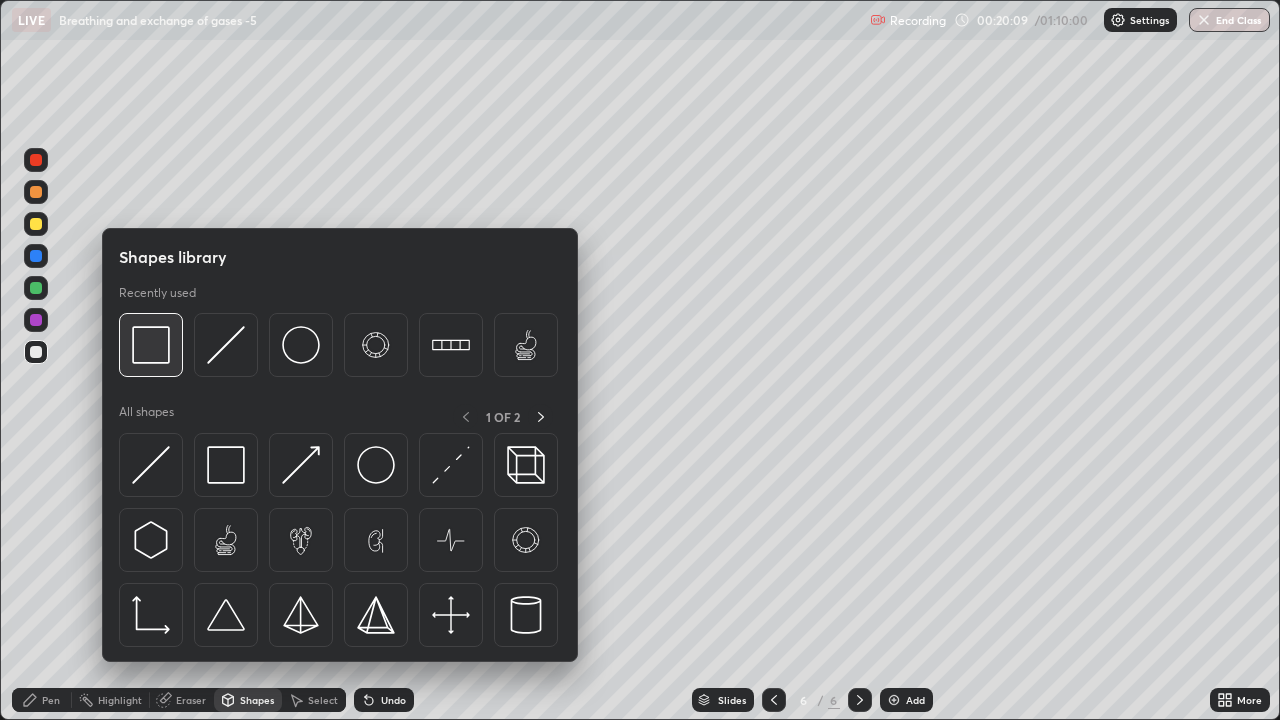 click at bounding box center [151, 345] 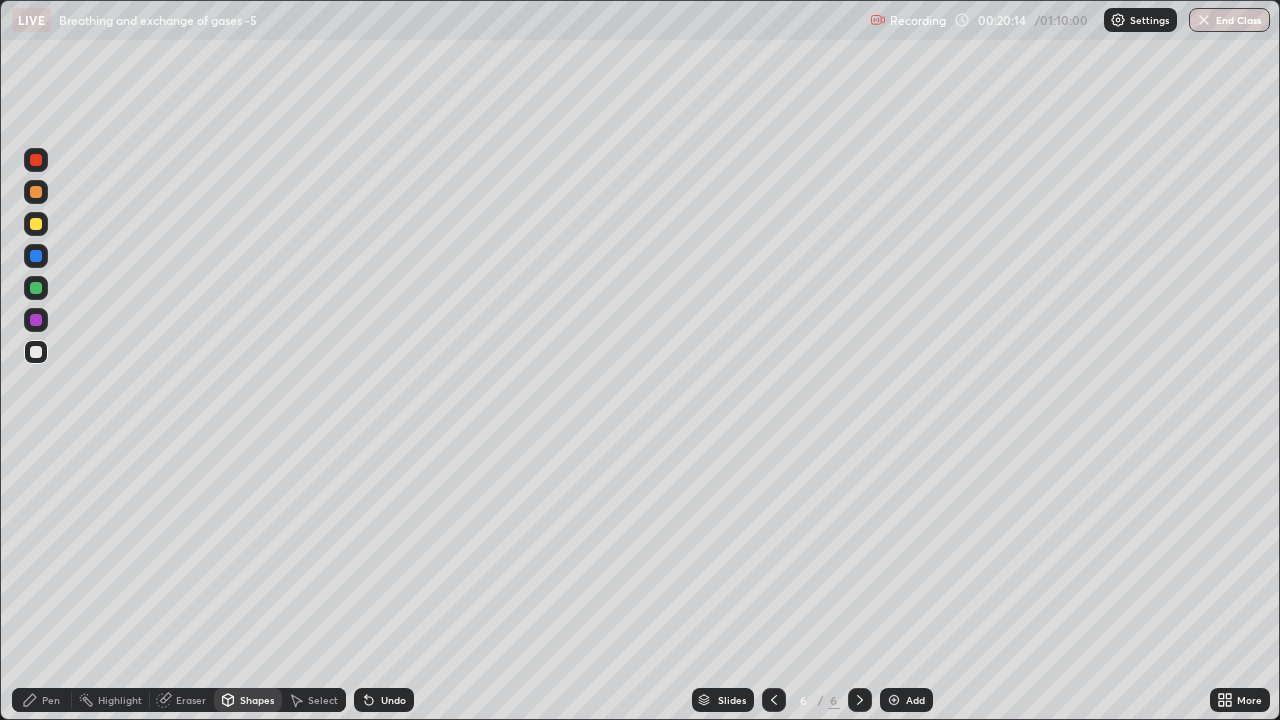 click on "Shapes" at bounding box center (257, 700) 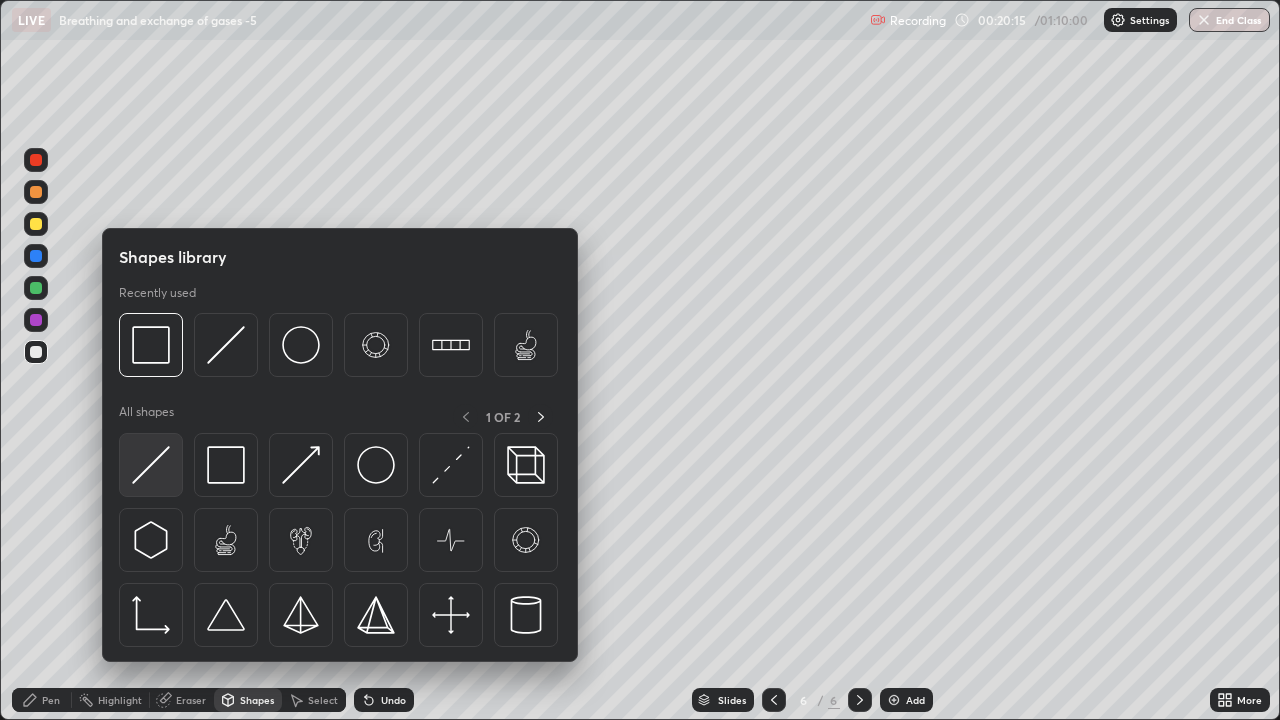click at bounding box center (151, 465) 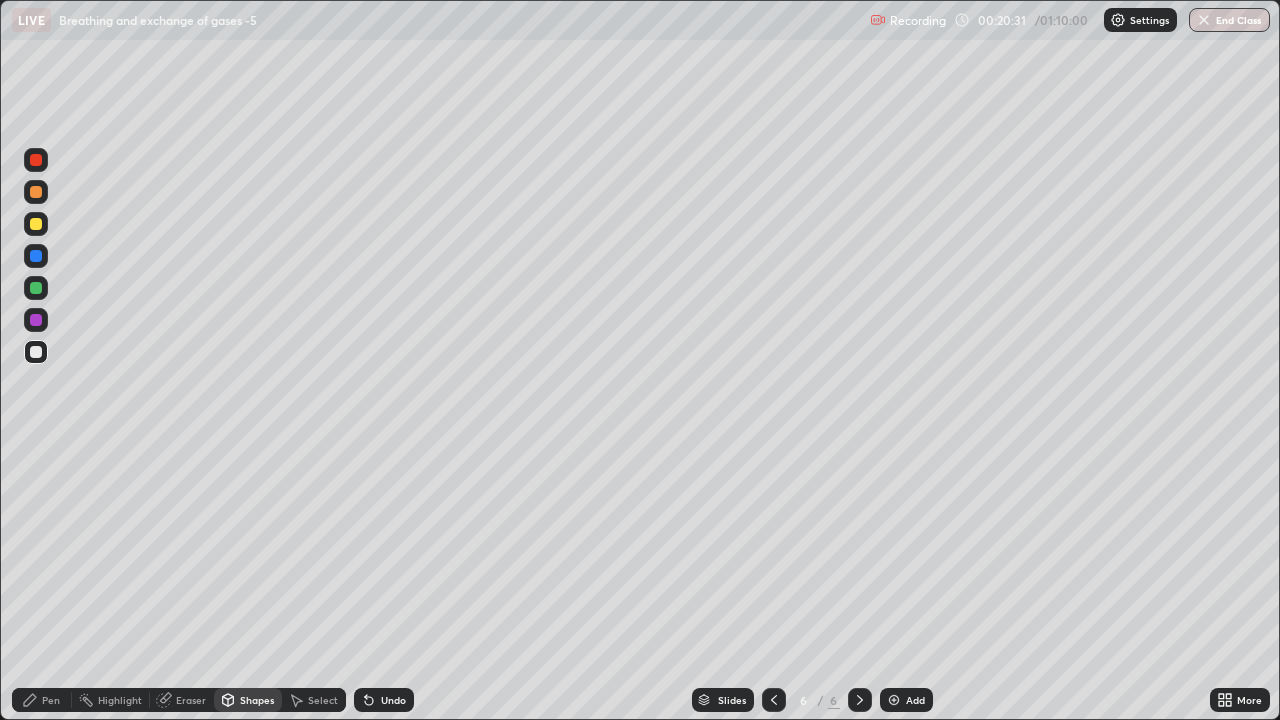 click at bounding box center [36, 352] 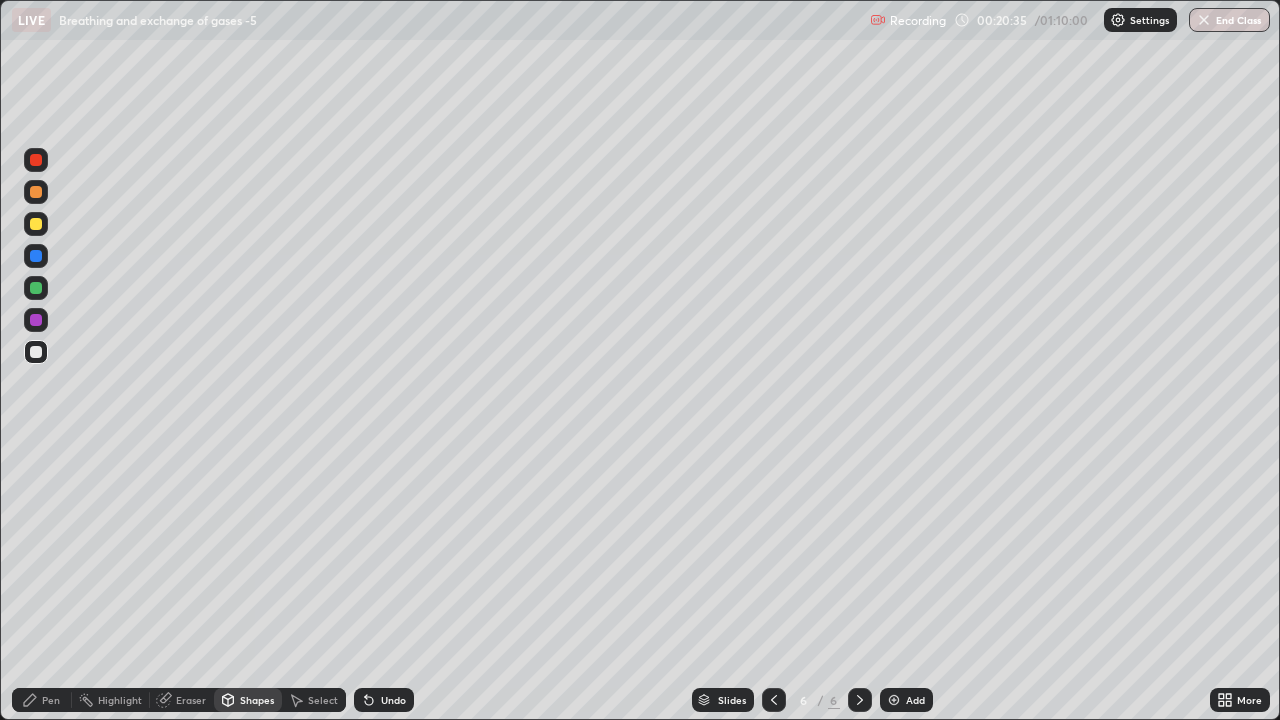 click on "Pen" at bounding box center (51, 700) 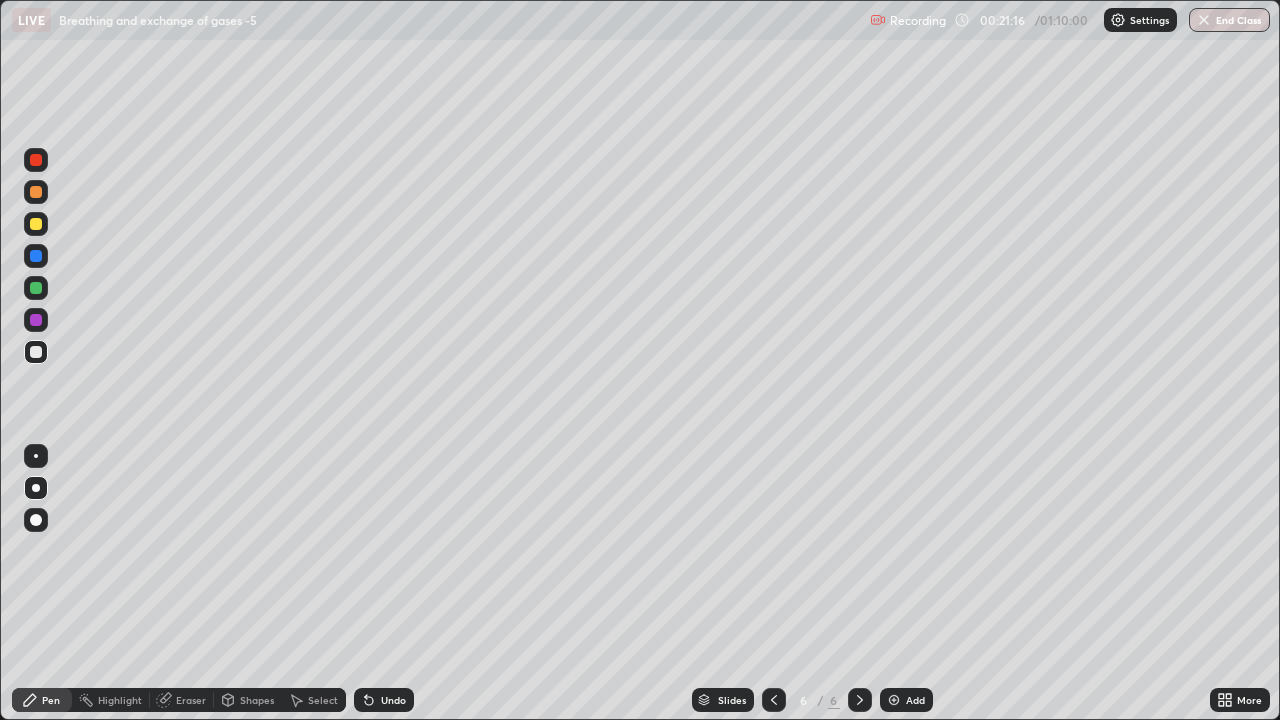 click 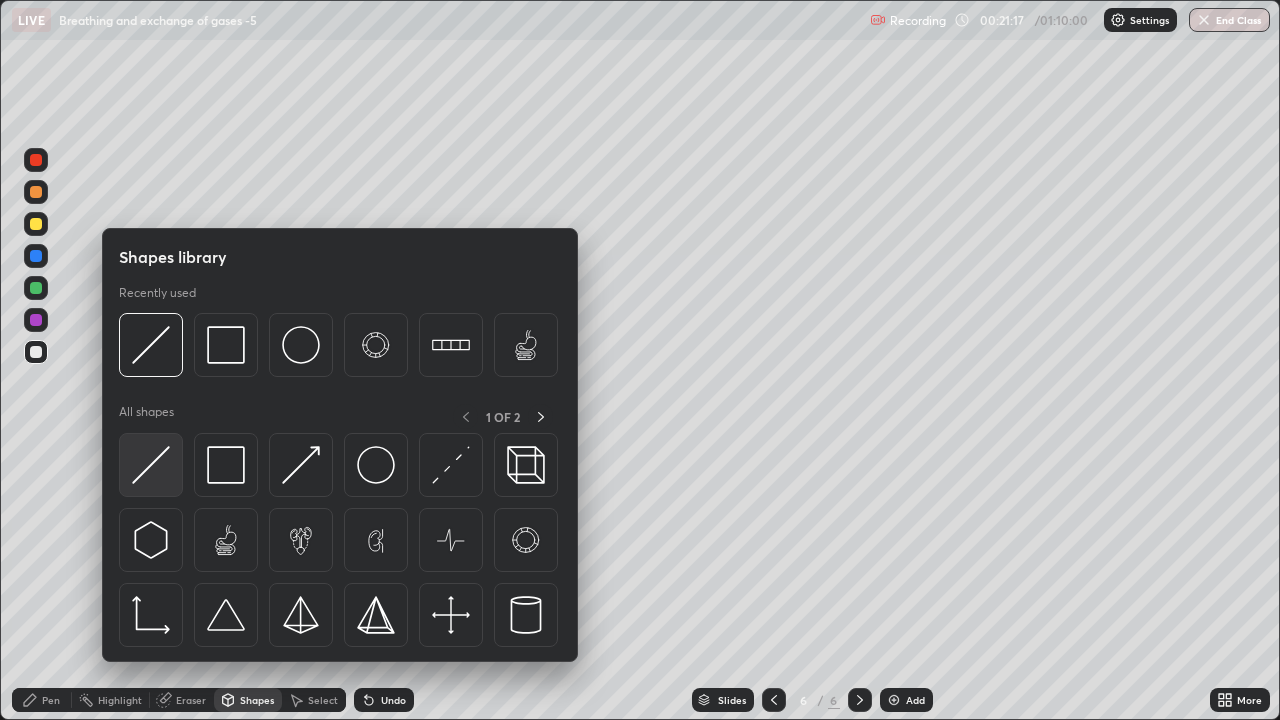 click at bounding box center [151, 465] 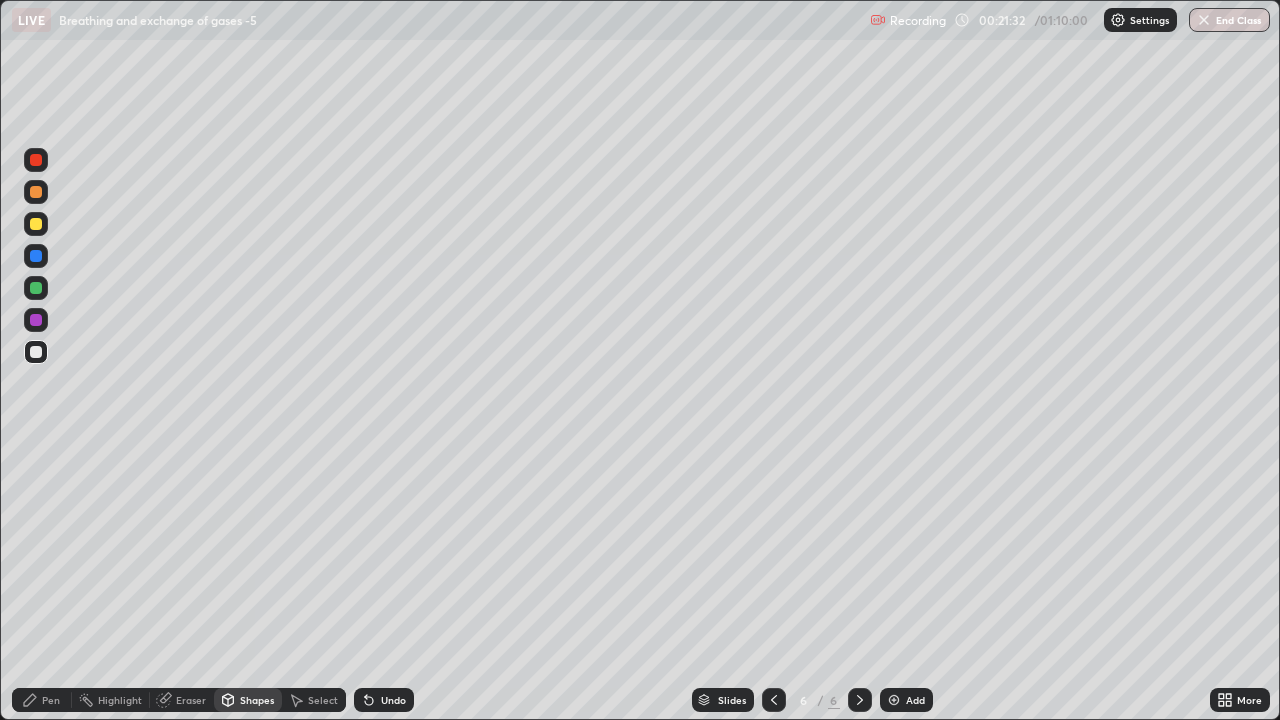 click on "Pen" at bounding box center (51, 700) 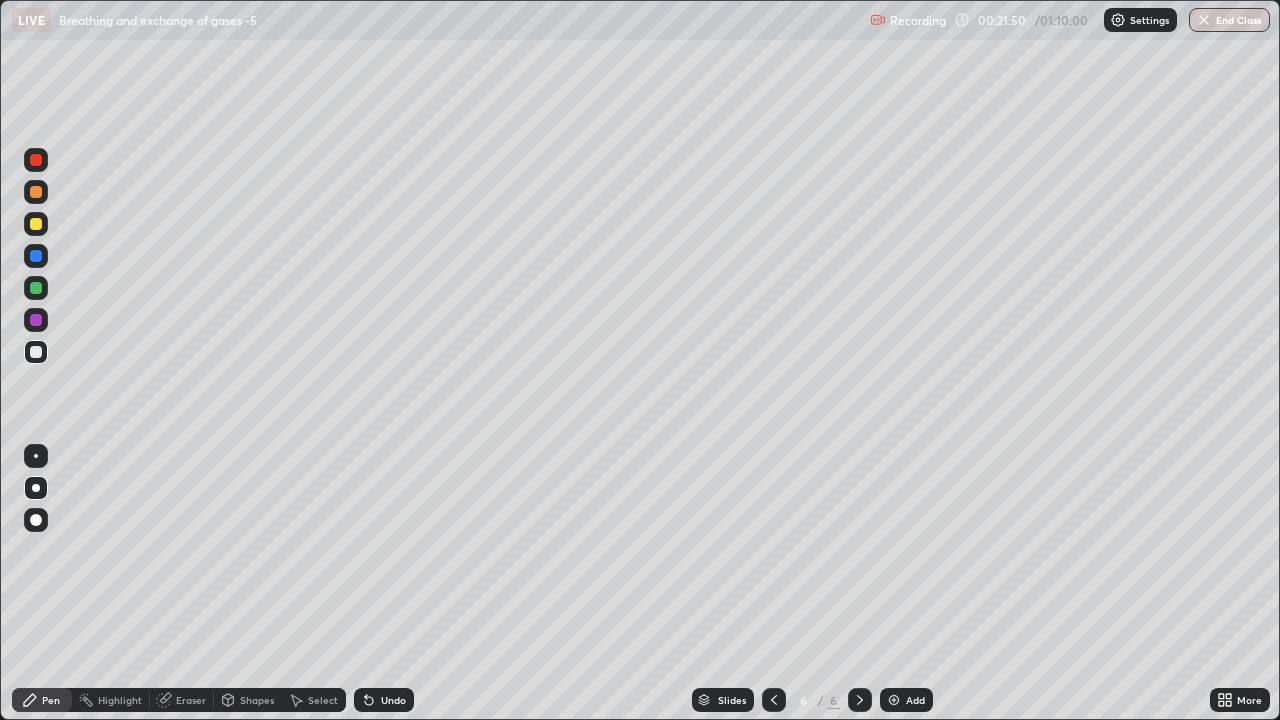 click at bounding box center (36, 288) 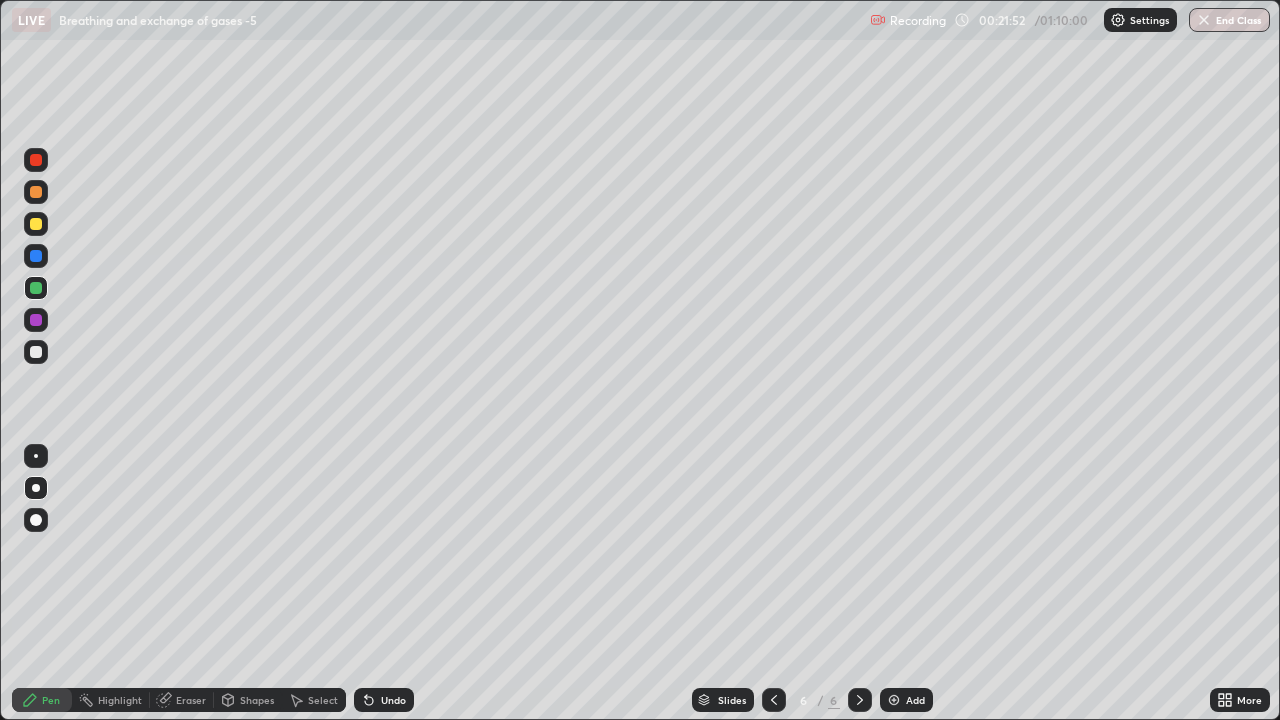 click 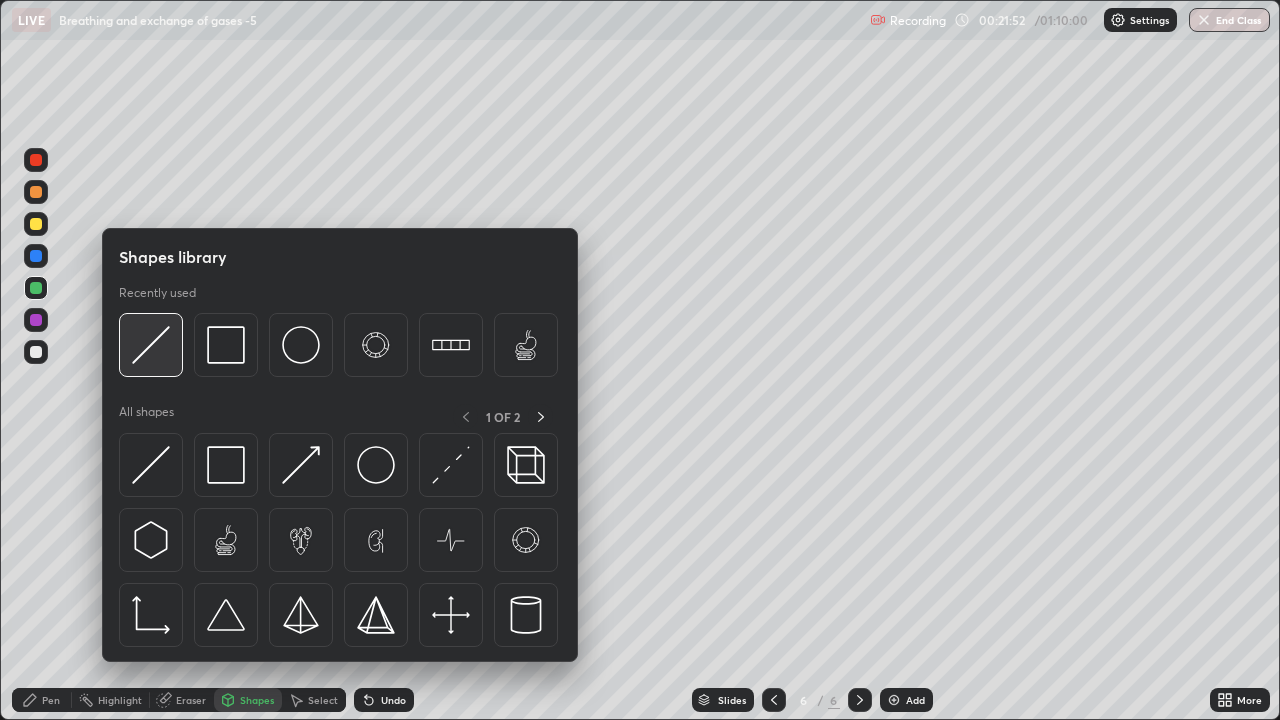 click at bounding box center [151, 345] 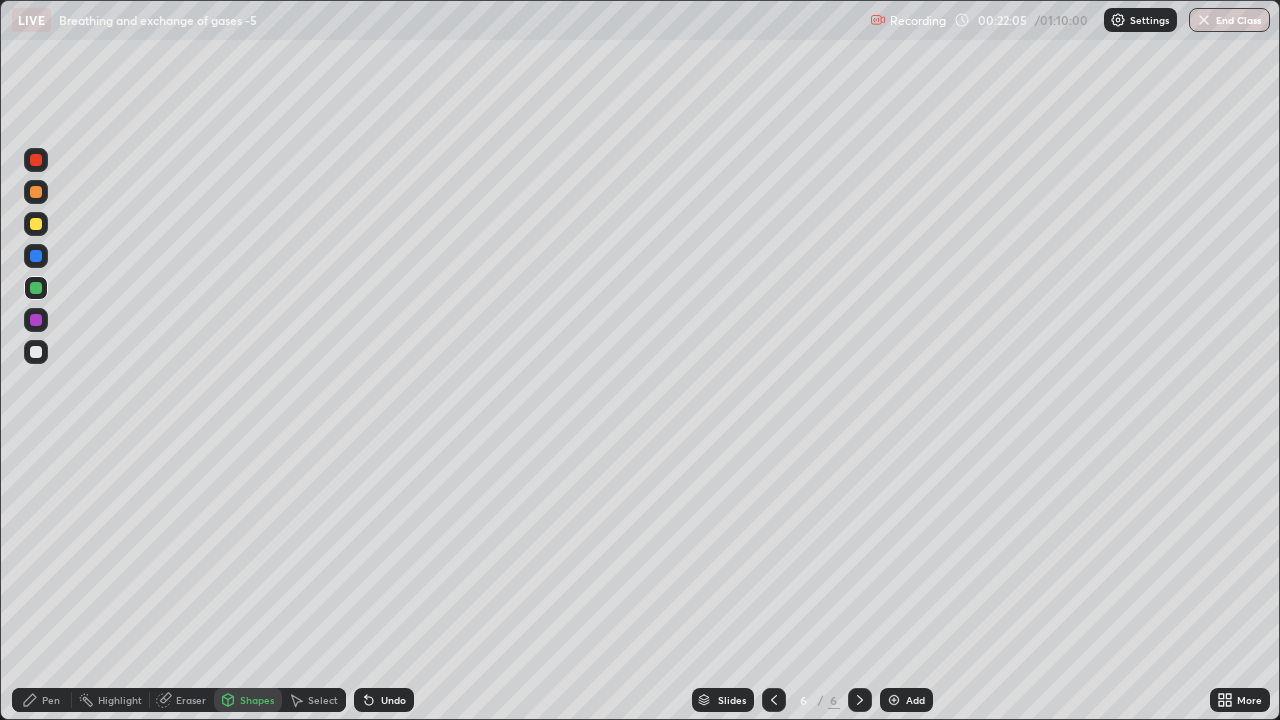 click at bounding box center (36, 352) 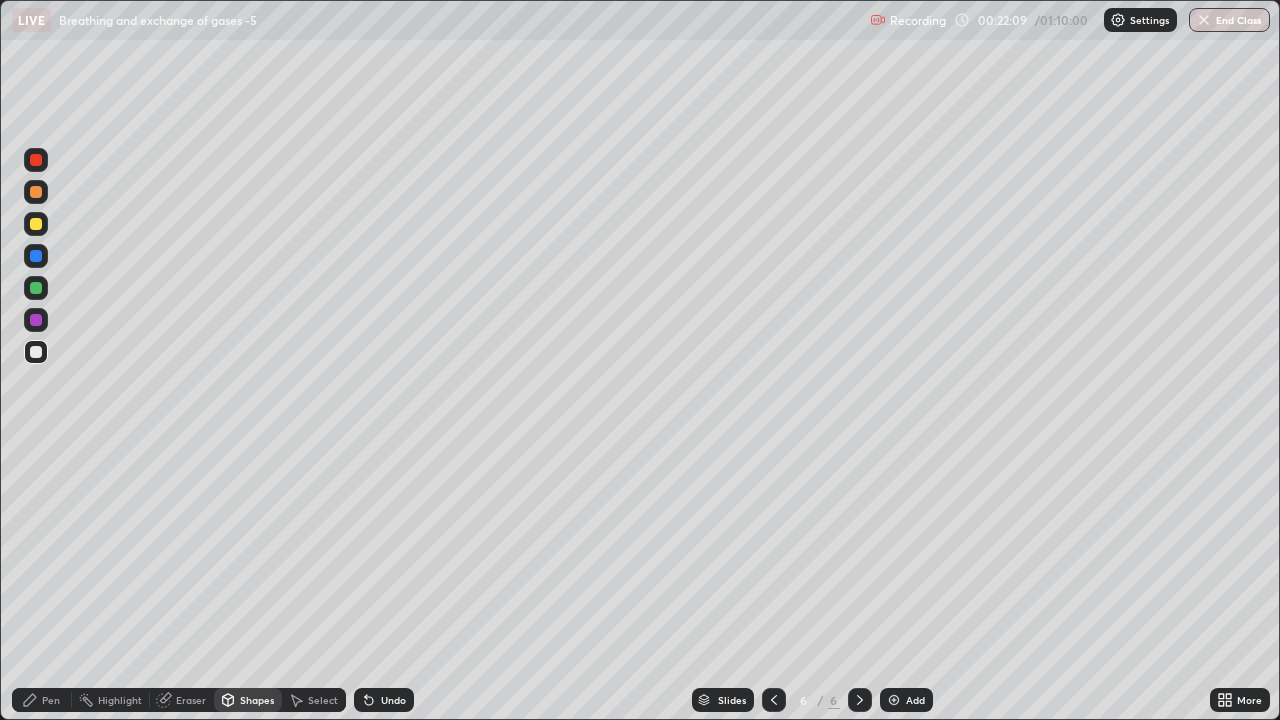 click on "Pen" at bounding box center (51, 700) 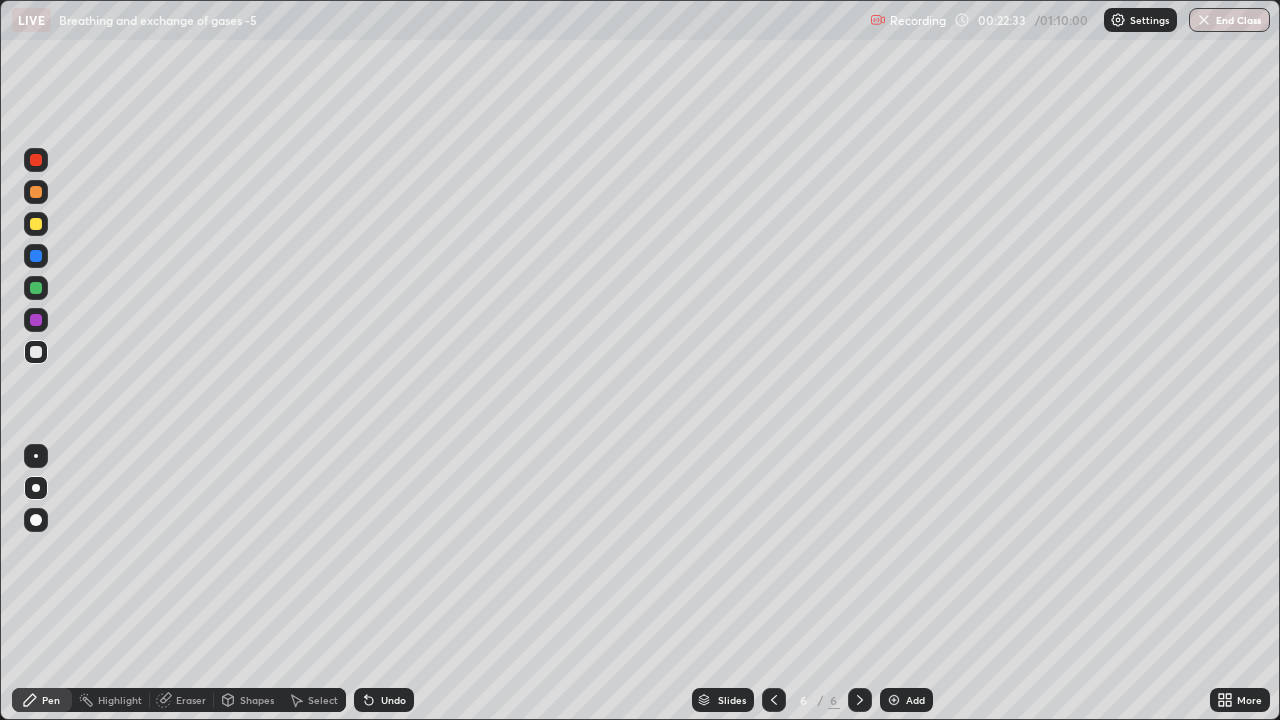 click at bounding box center [36, 160] 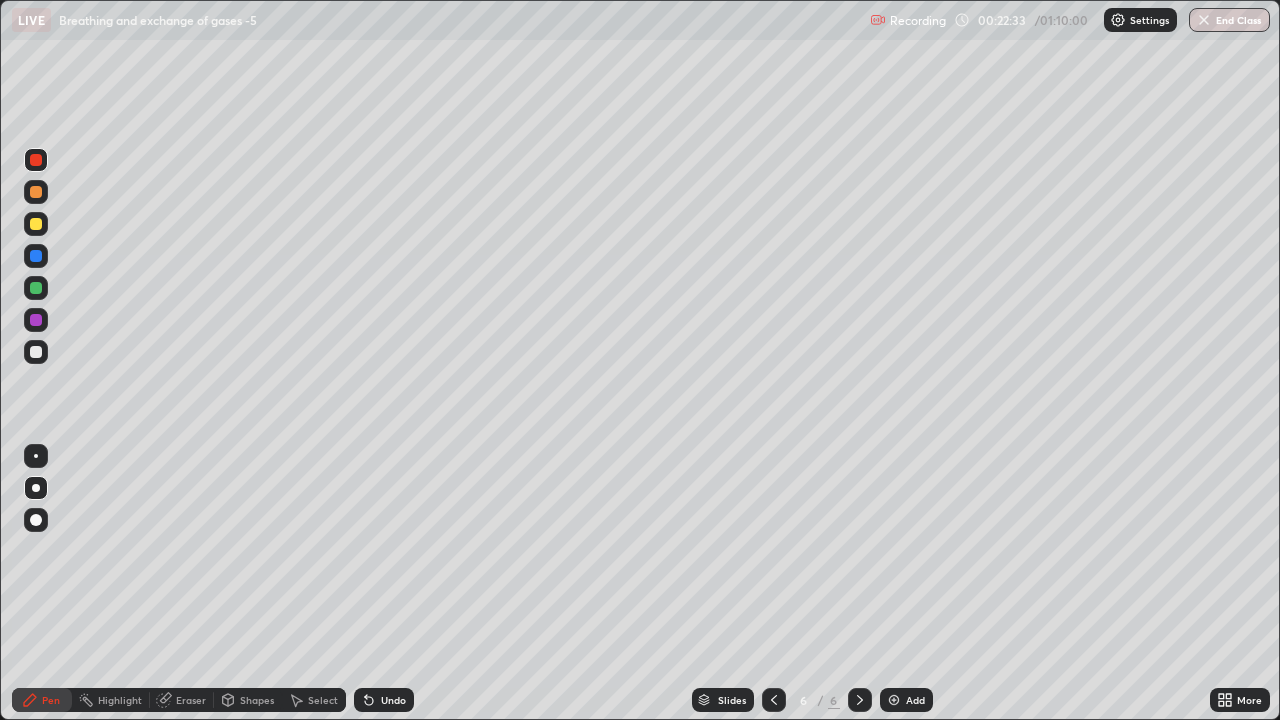 click at bounding box center [36, 160] 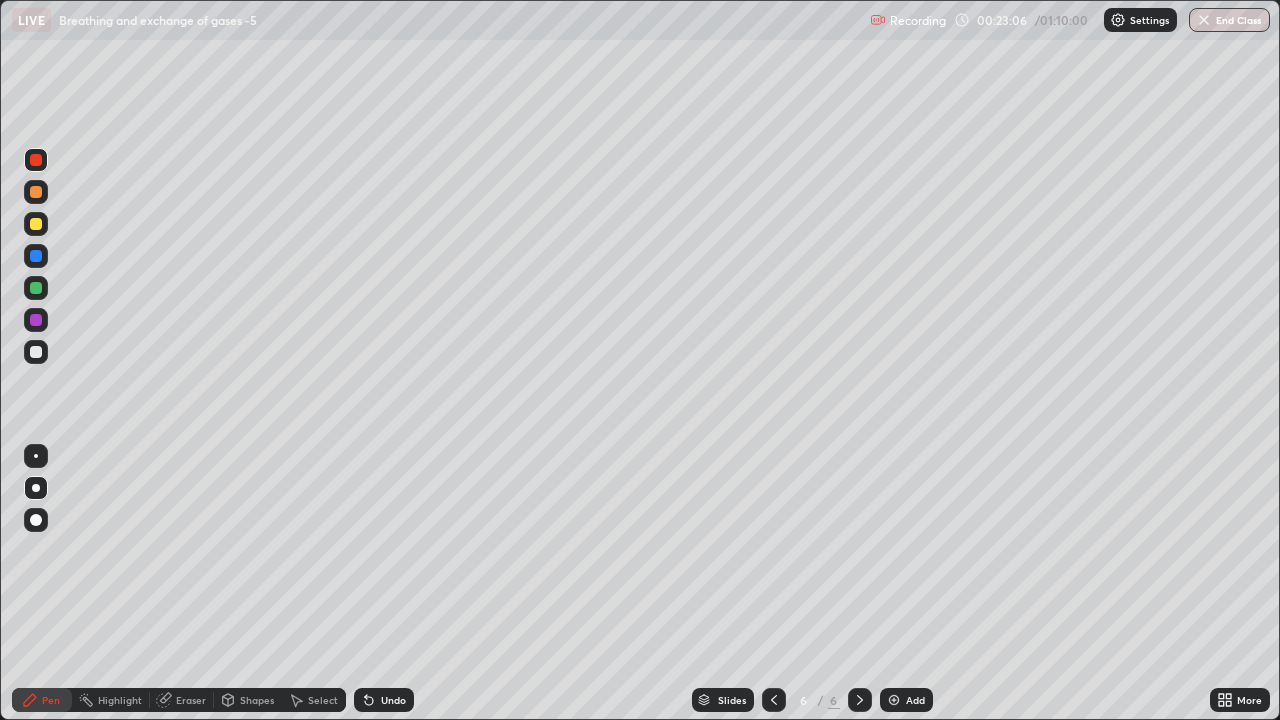 click on "Undo" at bounding box center (384, 700) 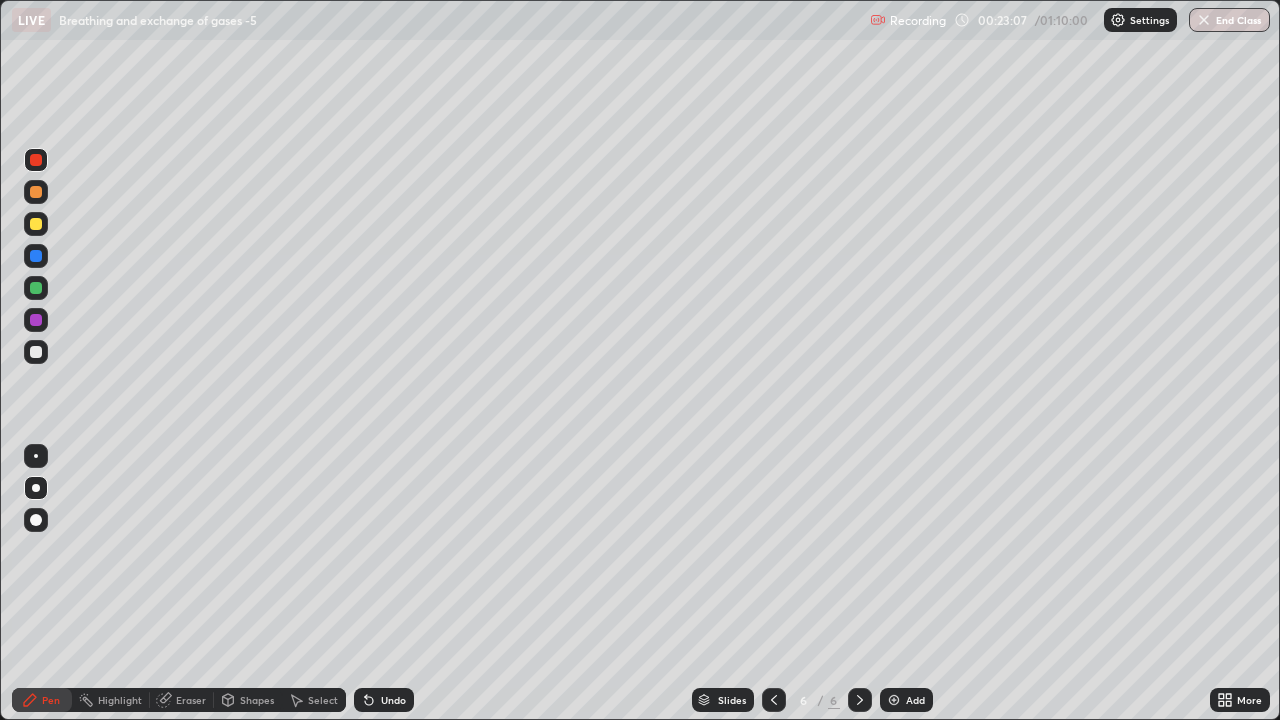 click 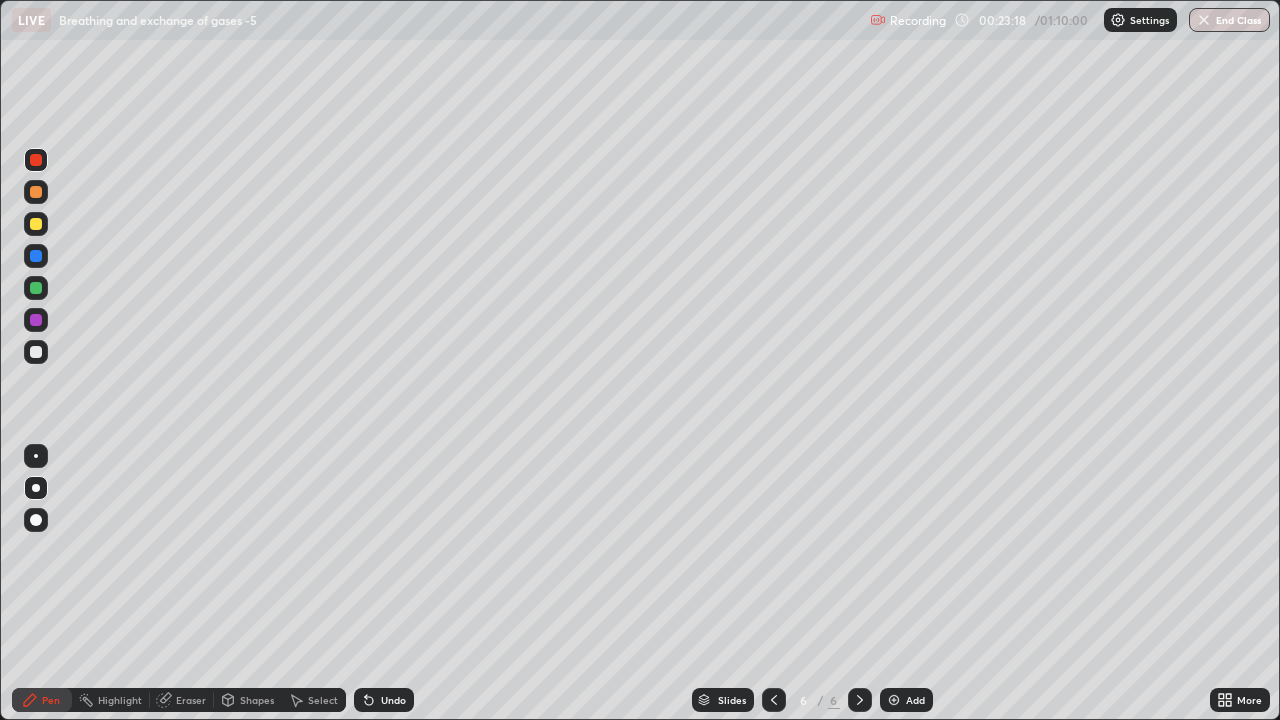 click 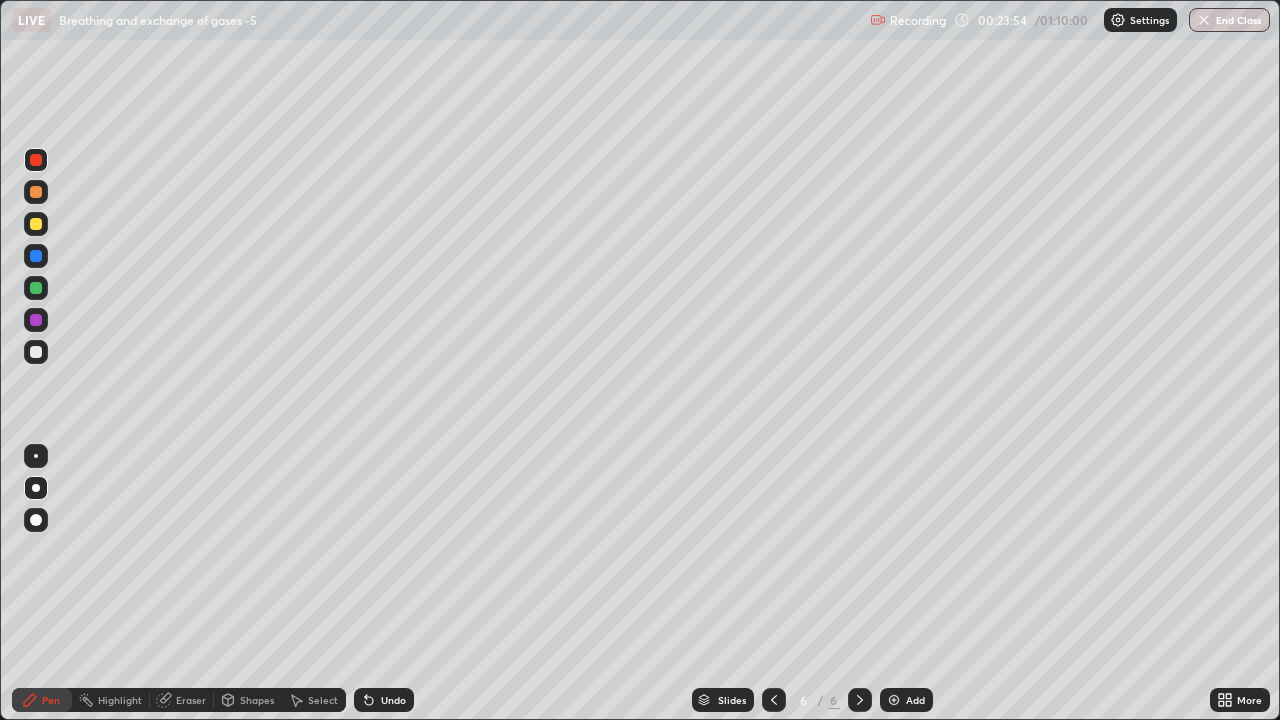 click at bounding box center (36, 352) 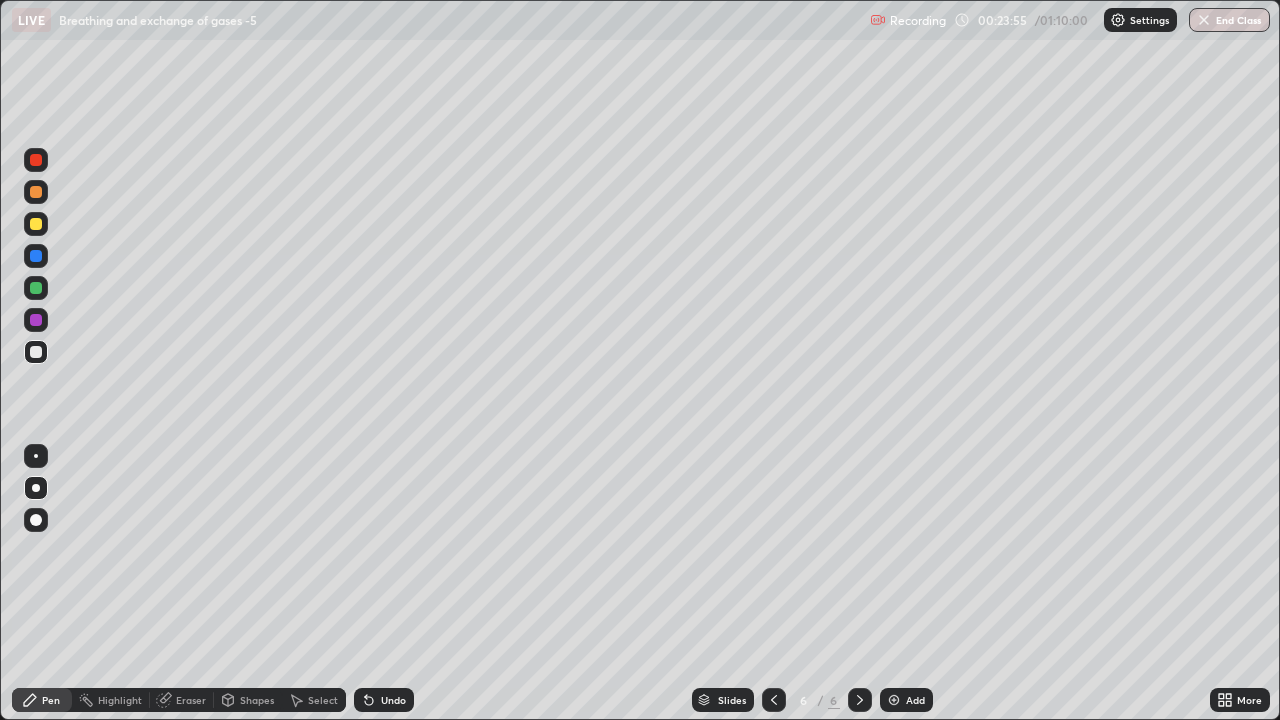 click on "Shapes" at bounding box center (257, 700) 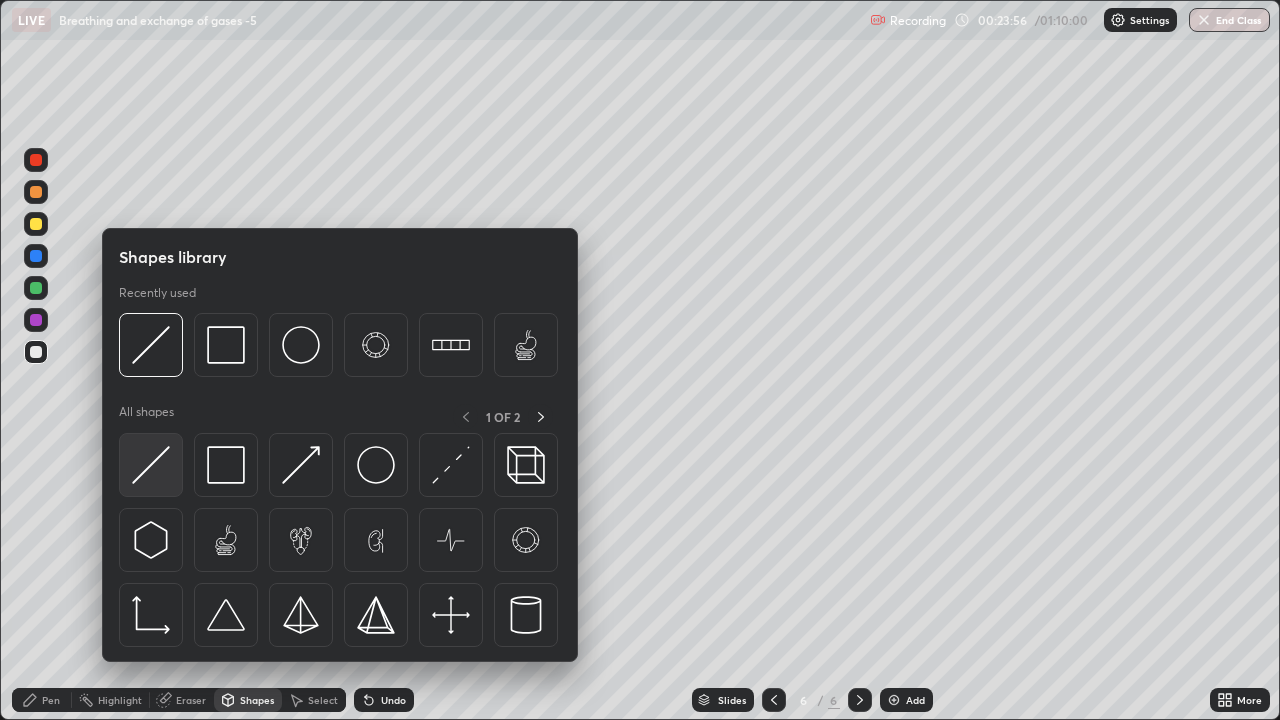 click at bounding box center [151, 465] 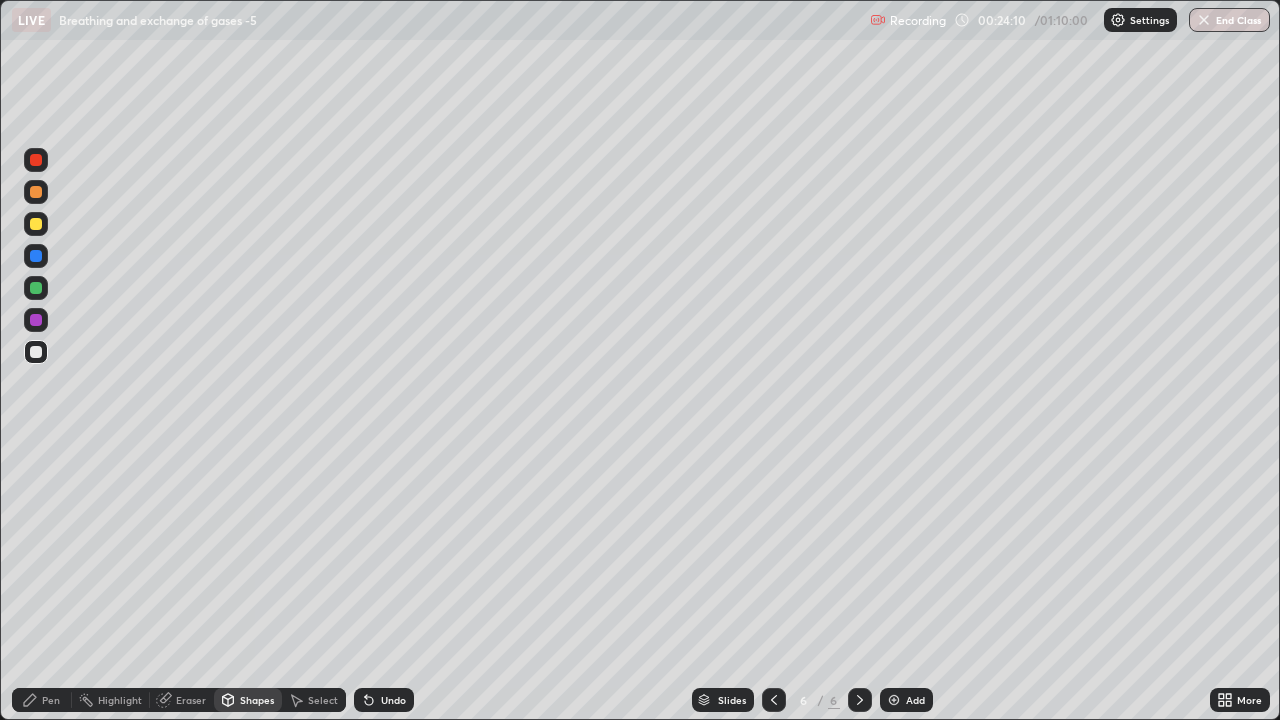 click on "Pen" at bounding box center [51, 700] 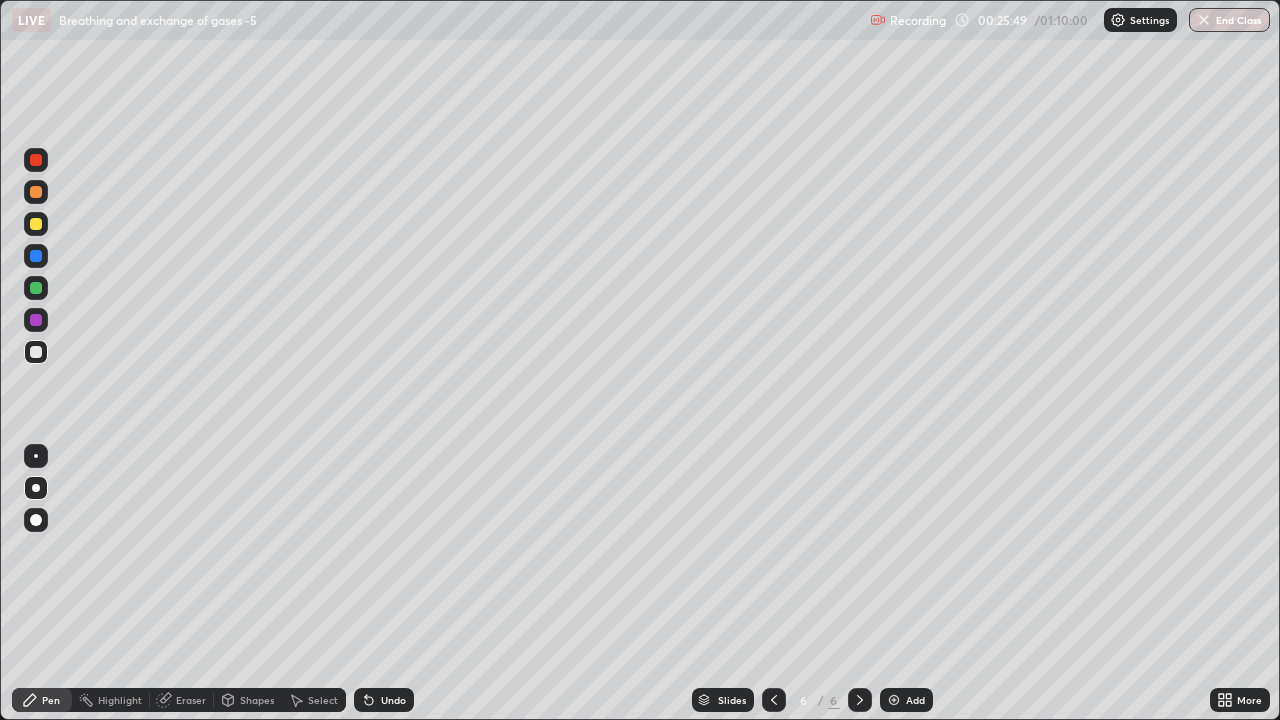 click 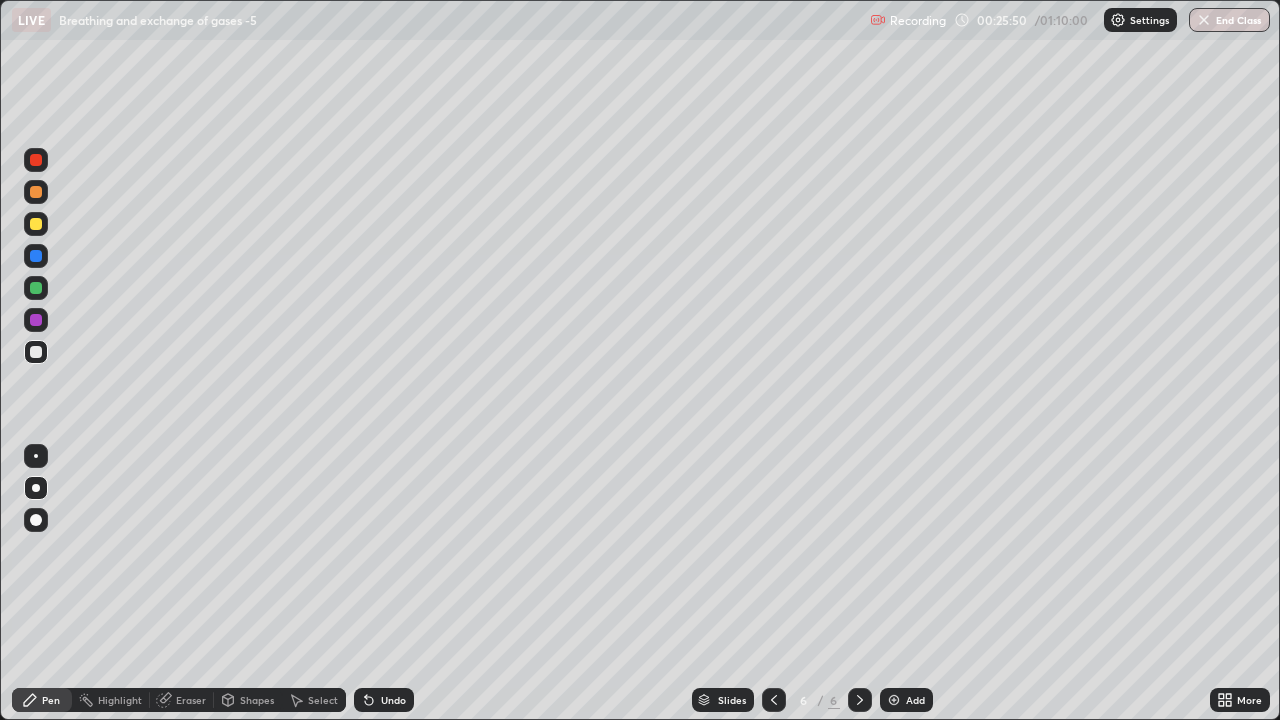 click 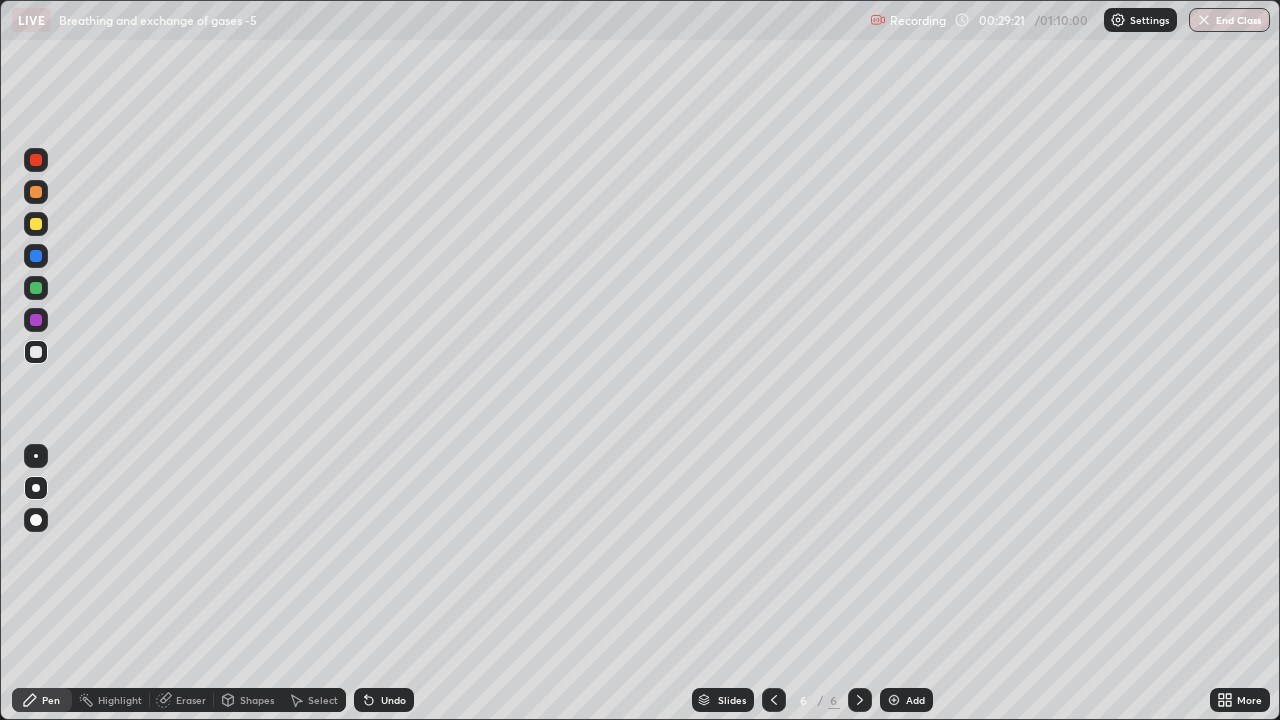 click at bounding box center [36, 192] 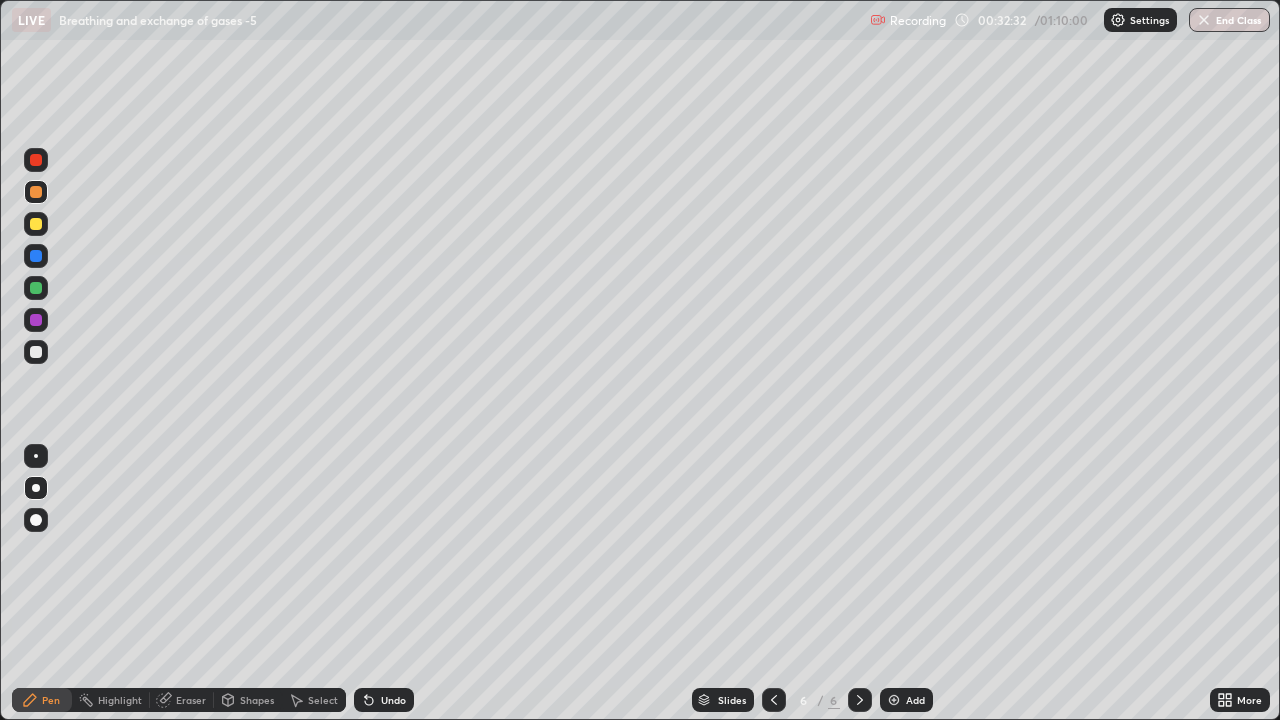 click at bounding box center [36, 160] 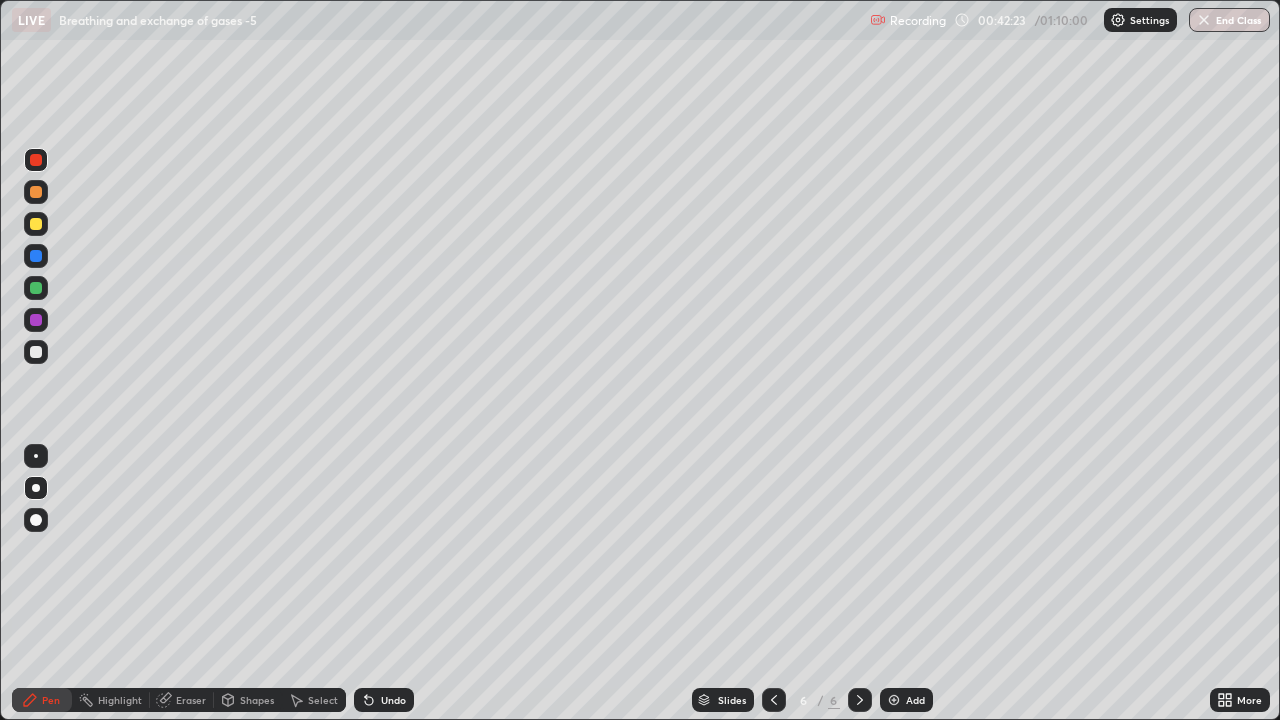 click at bounding box center (894, 700) 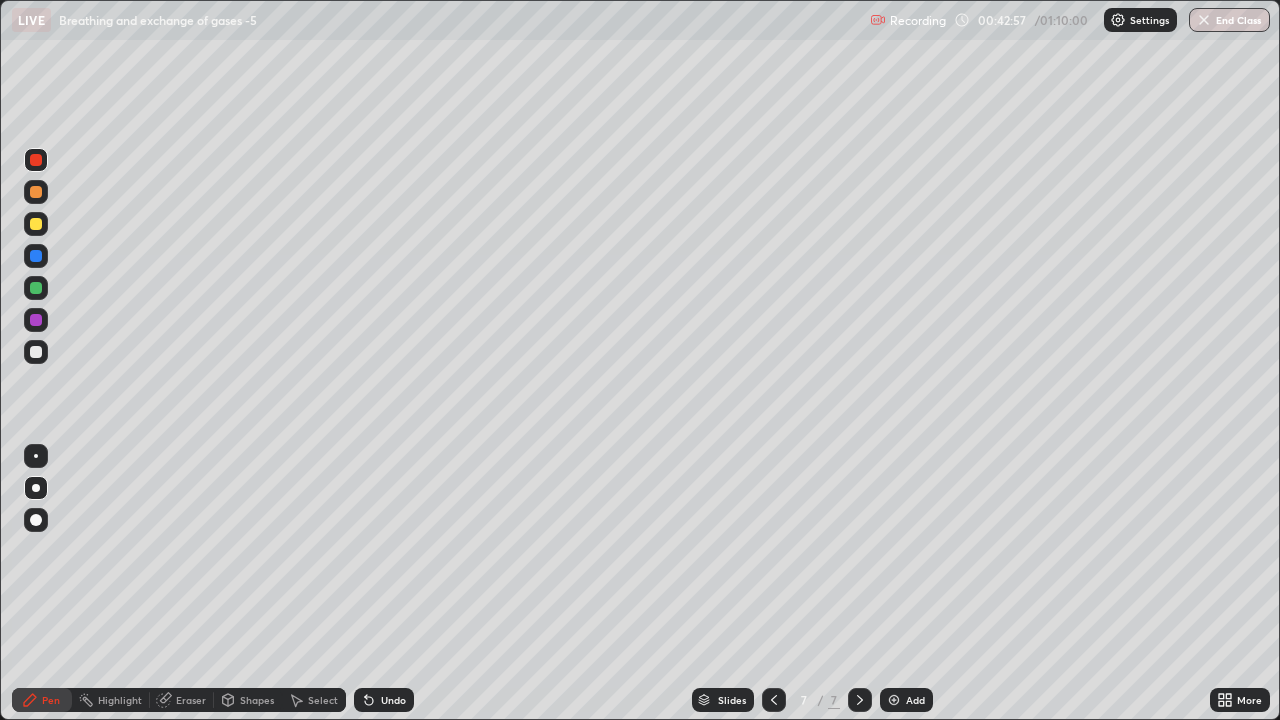 click at bounding box center [36, 192] 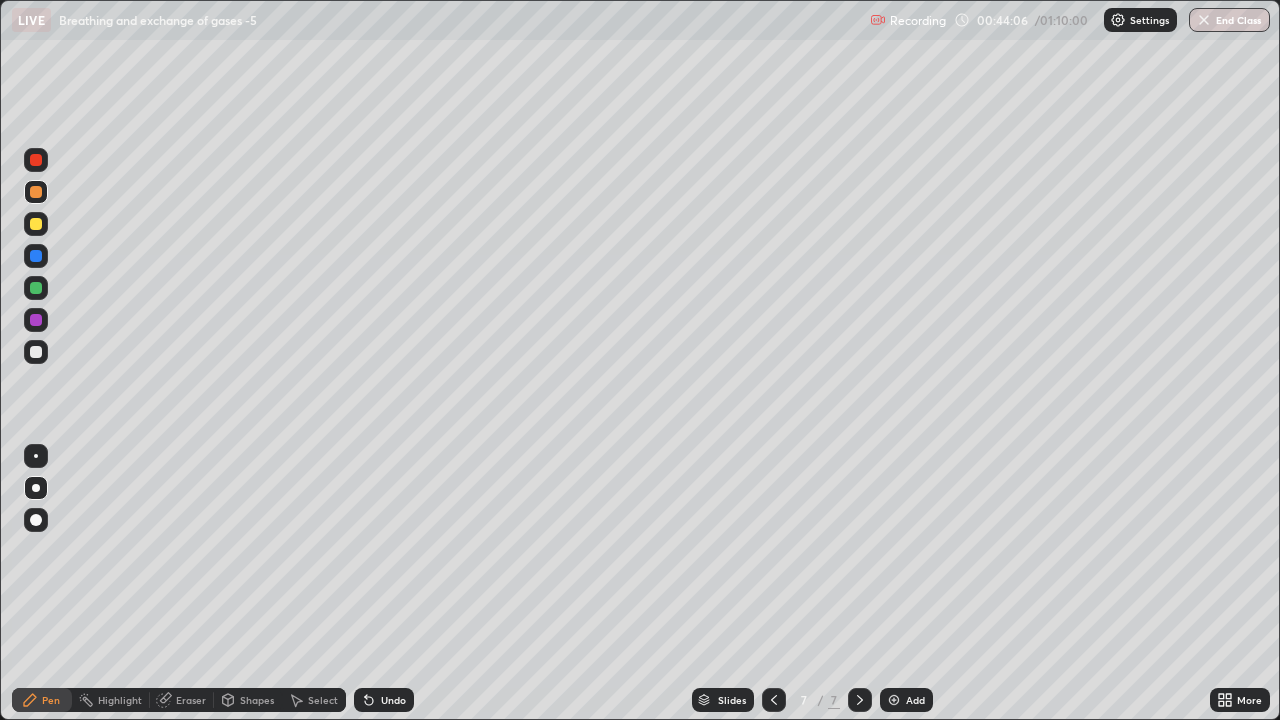 click at bounding box center [36, 160] 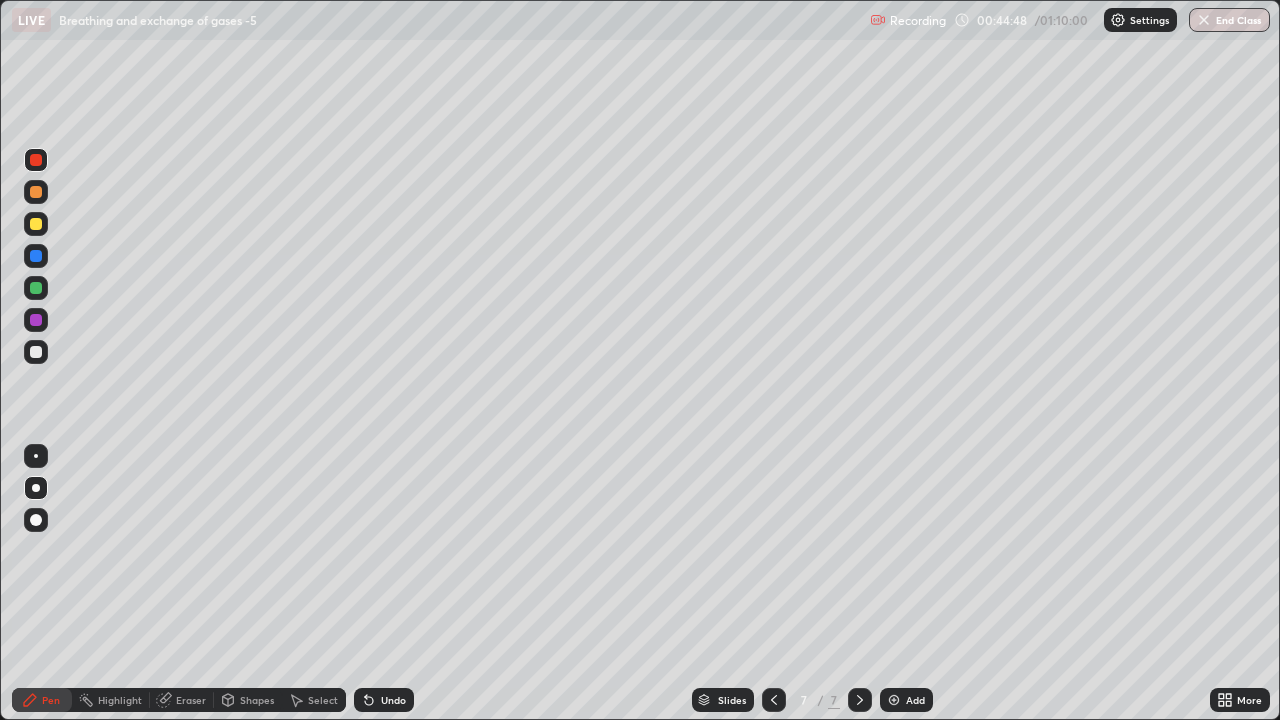 click 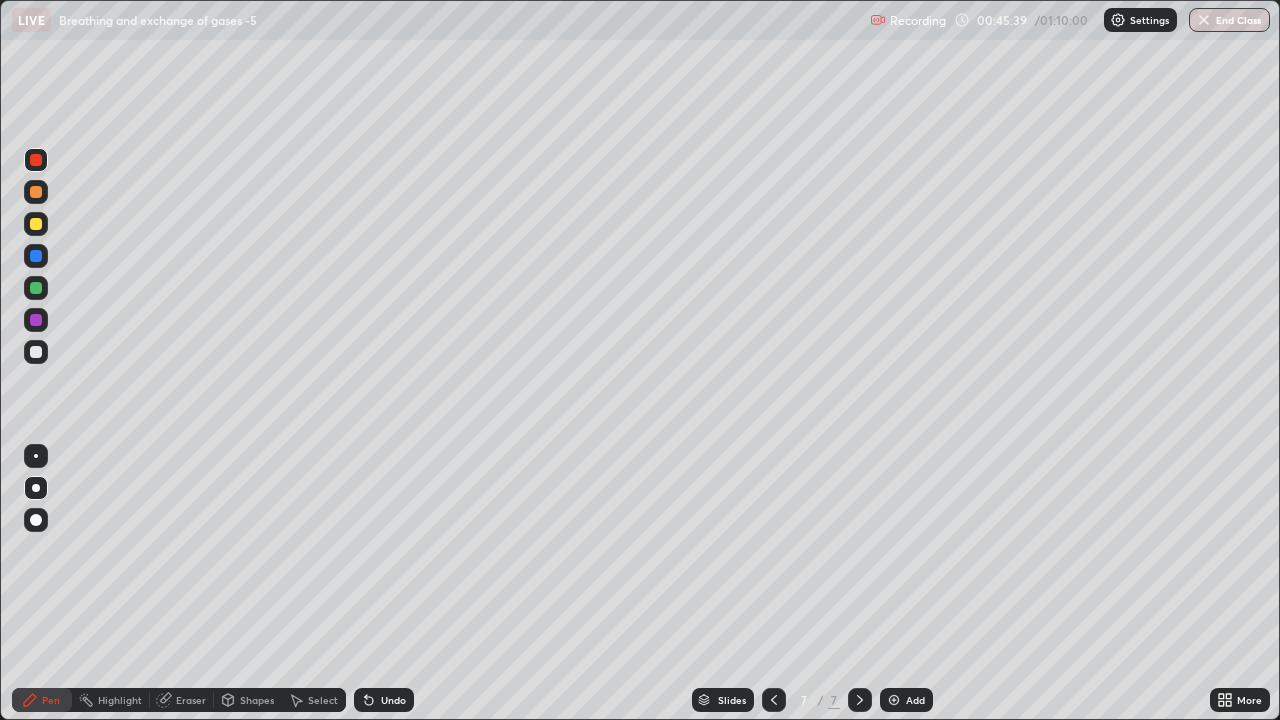 click at bounding box center [894, 700] 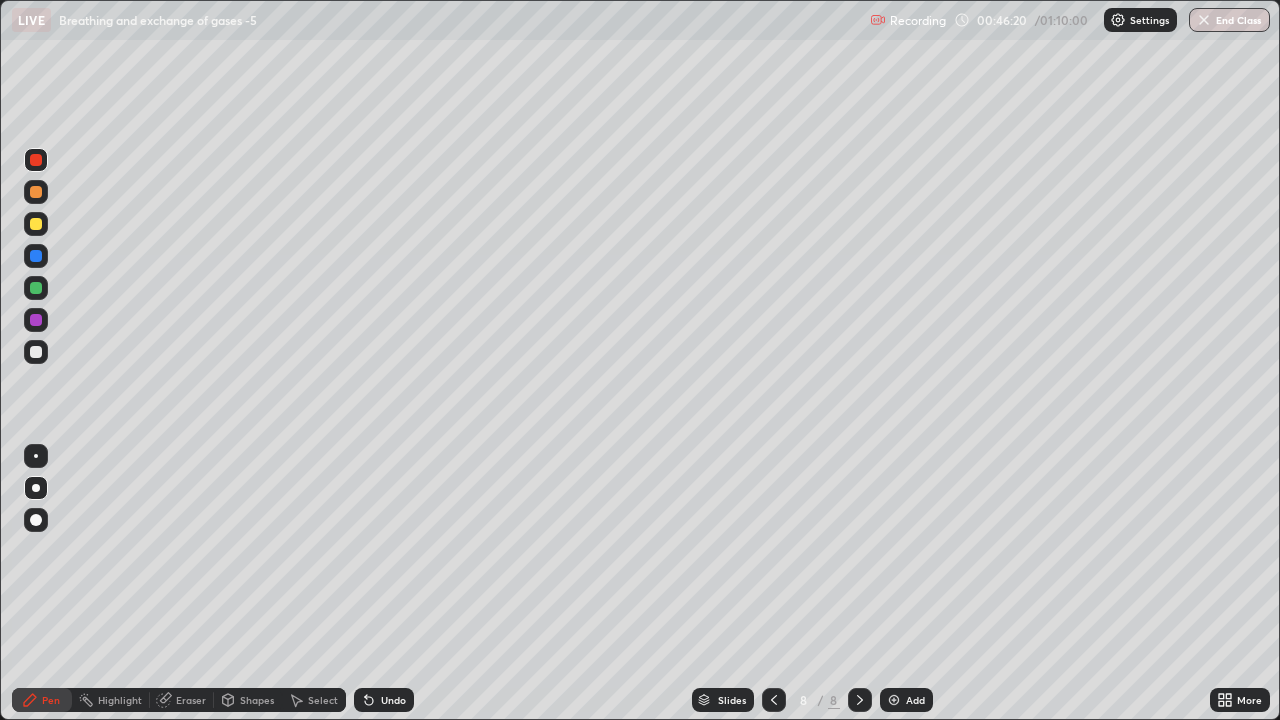 click at bounding box center [36, 352] 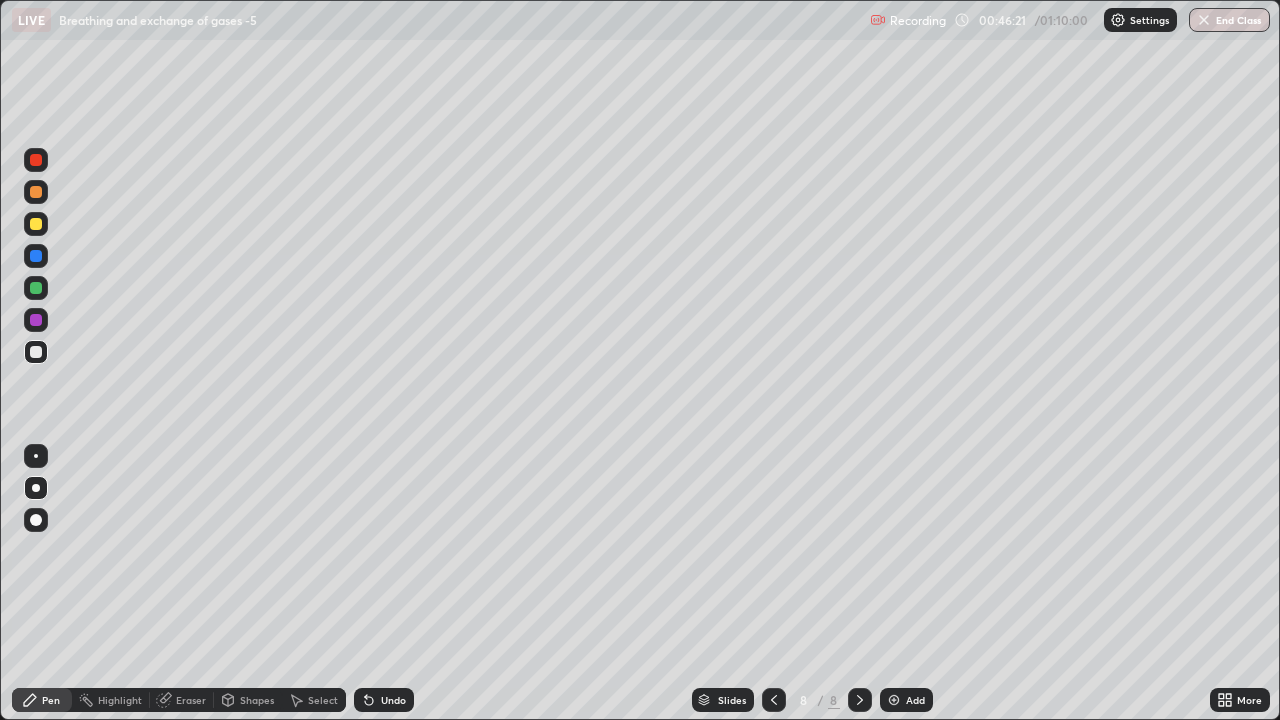 click at bounding box center (36, 352) 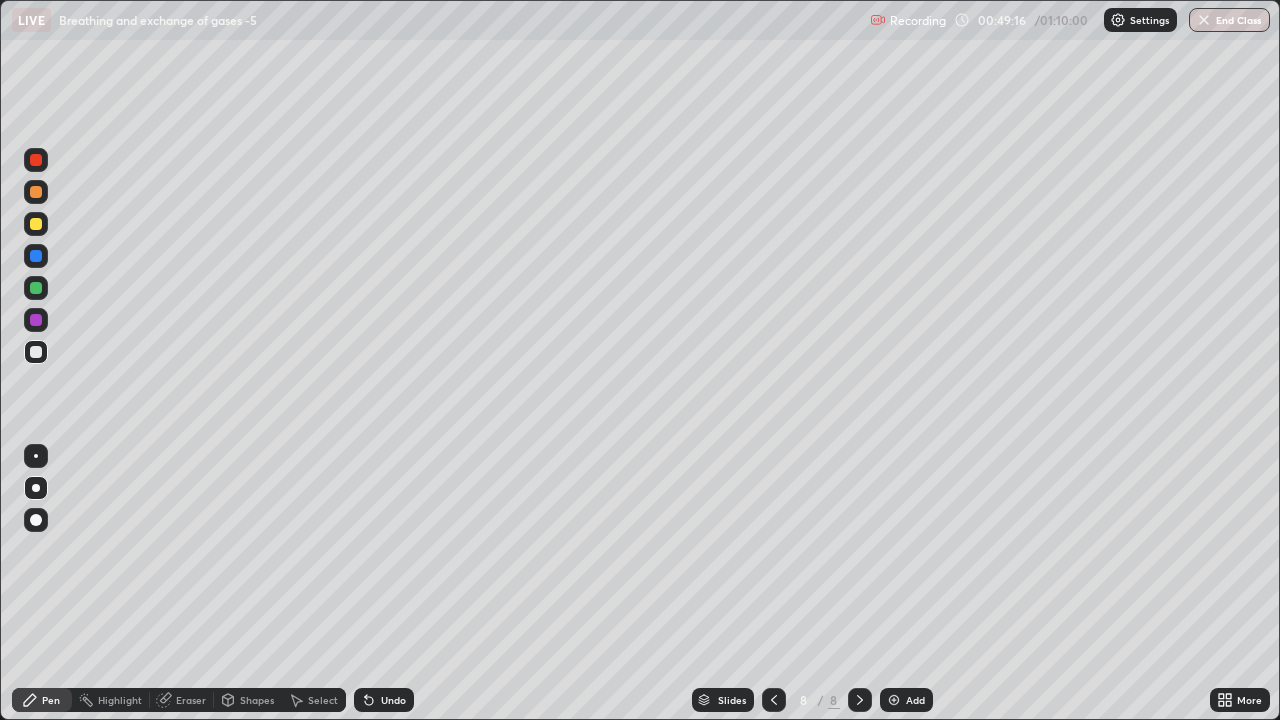 click at bounding box center (36, 192) 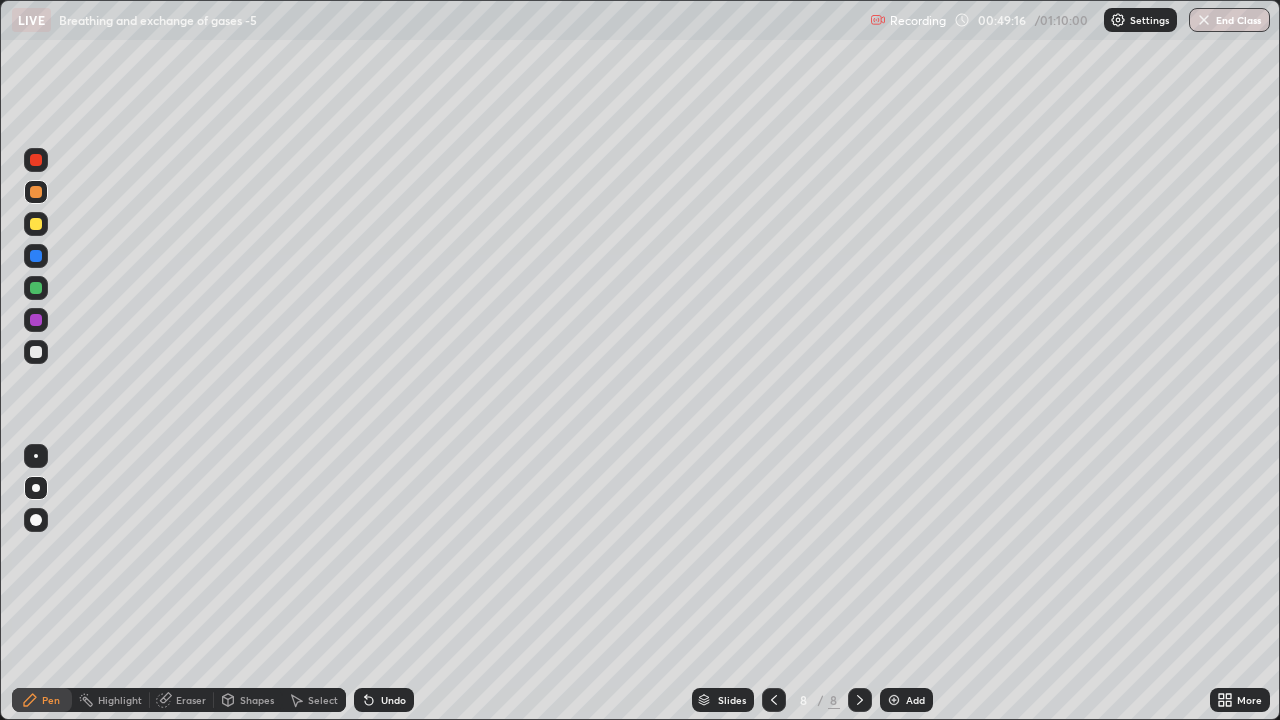 click at bounding box center [36, 192] 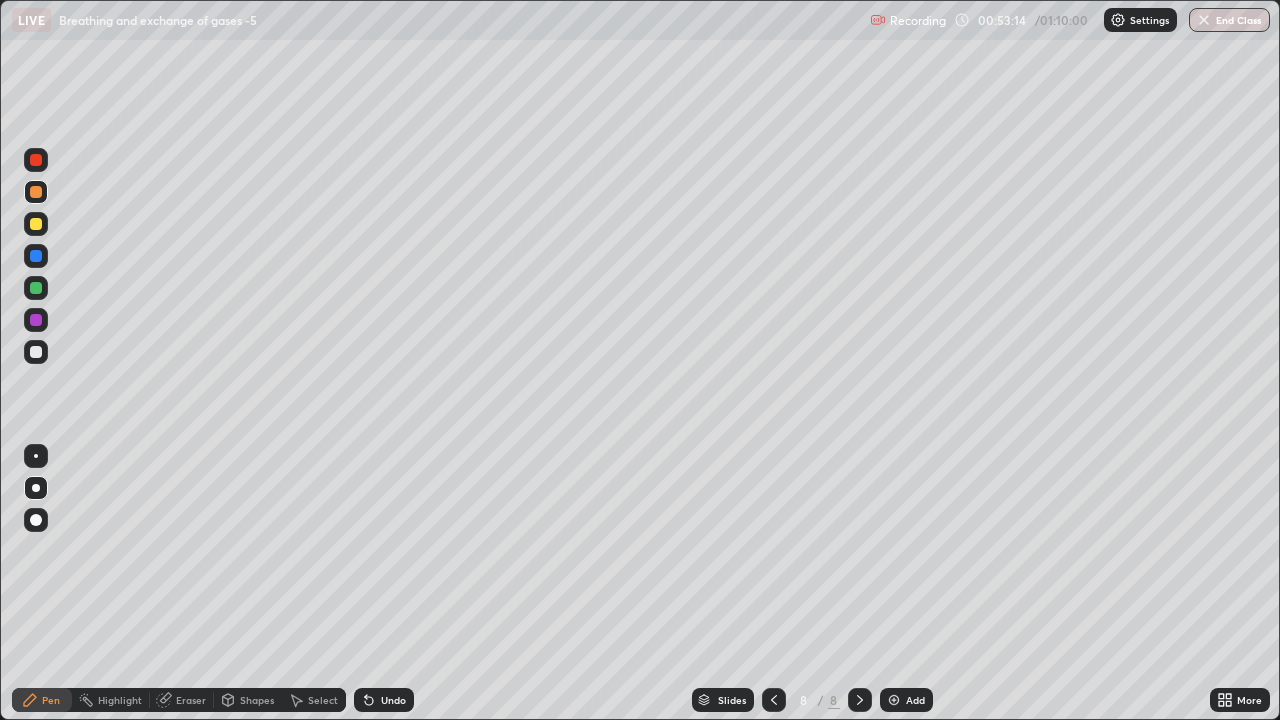click at bounding box center (36, 352) 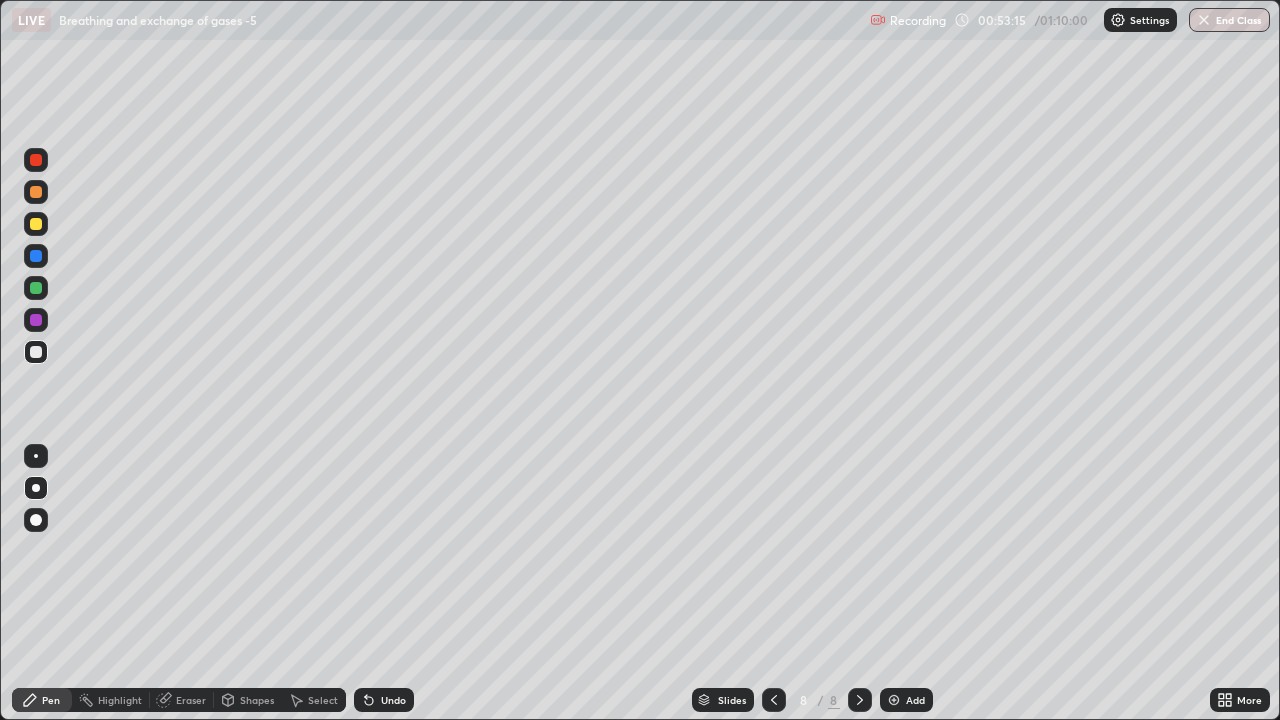 click at bounding box center (36, 352) 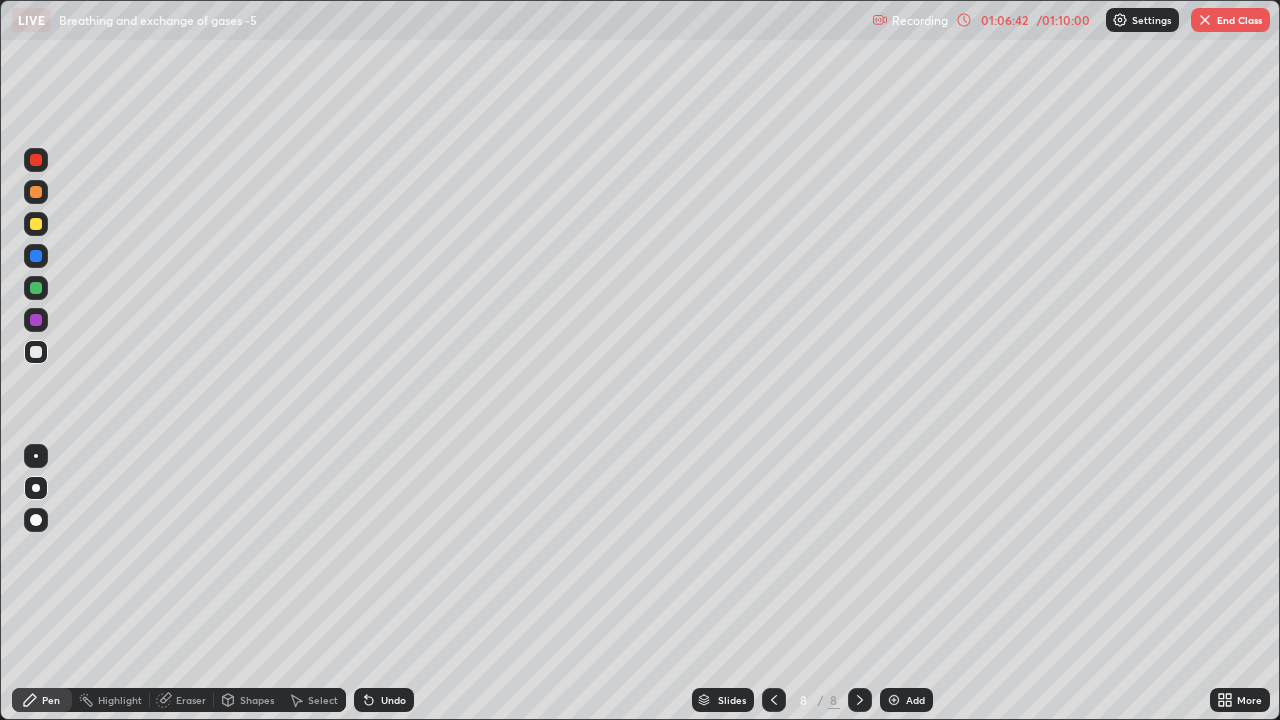 click on "End Class" at bounding box center [1230, 20] 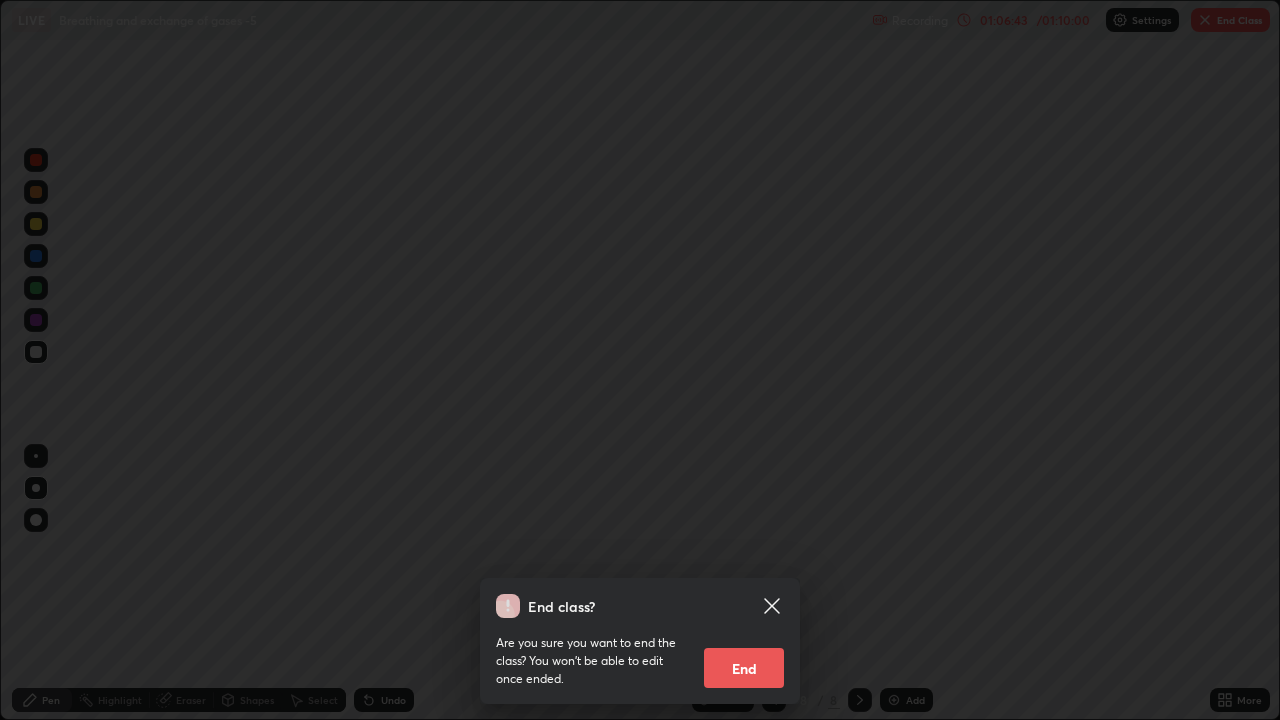 click on "End" at bounding box center (744, 668) 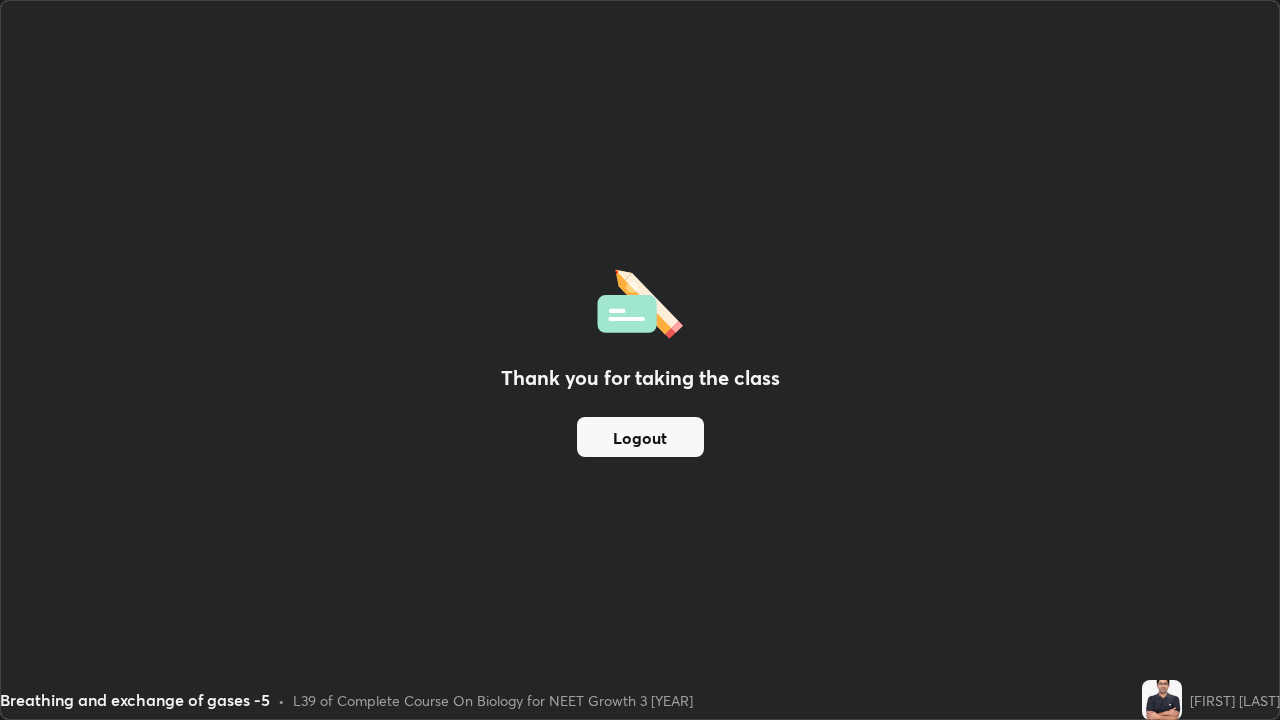 click on "Logout" at bounding box center [640, 437] 